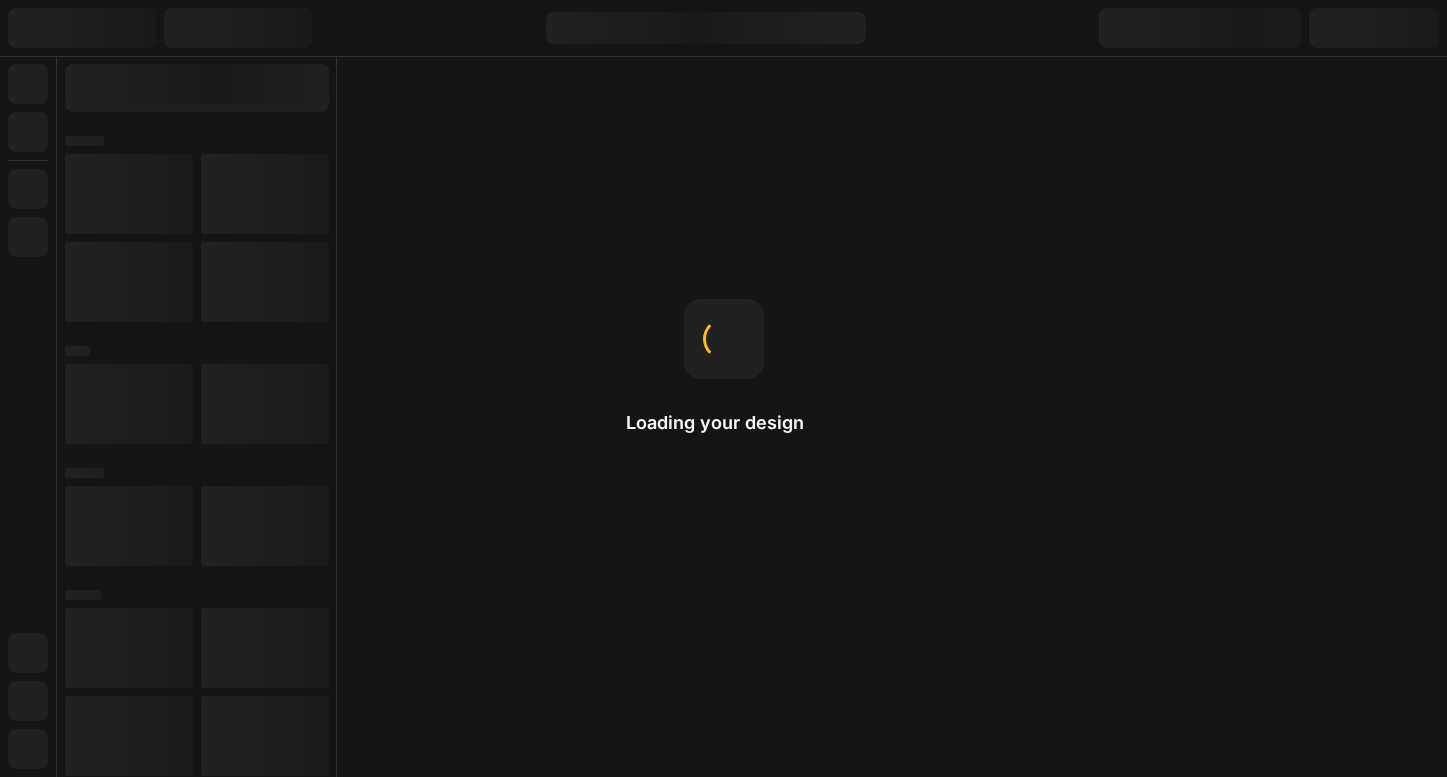 scroll, scrollTop: 0, scrollLeft: 0, axis: both 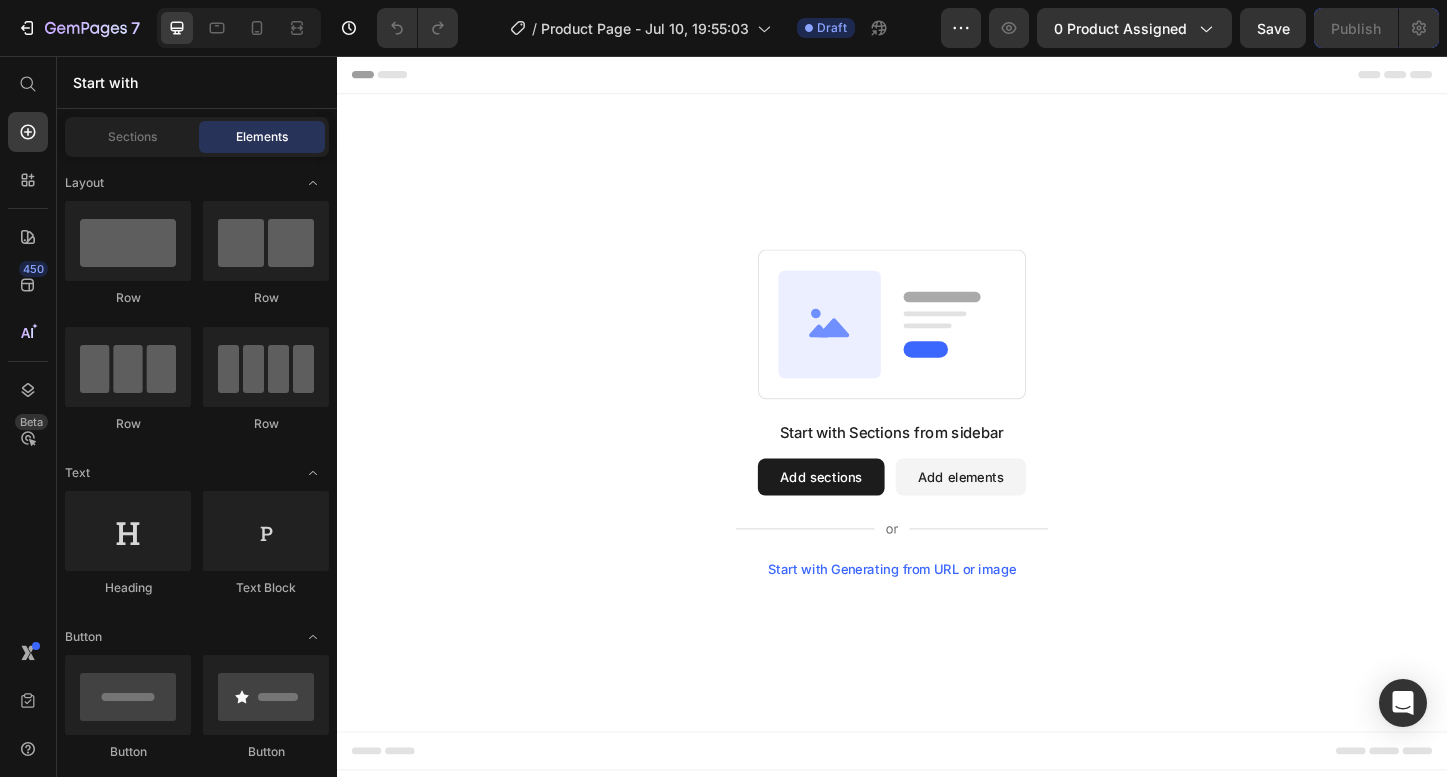 click on "Add sections" at bounding box center (860, 511) 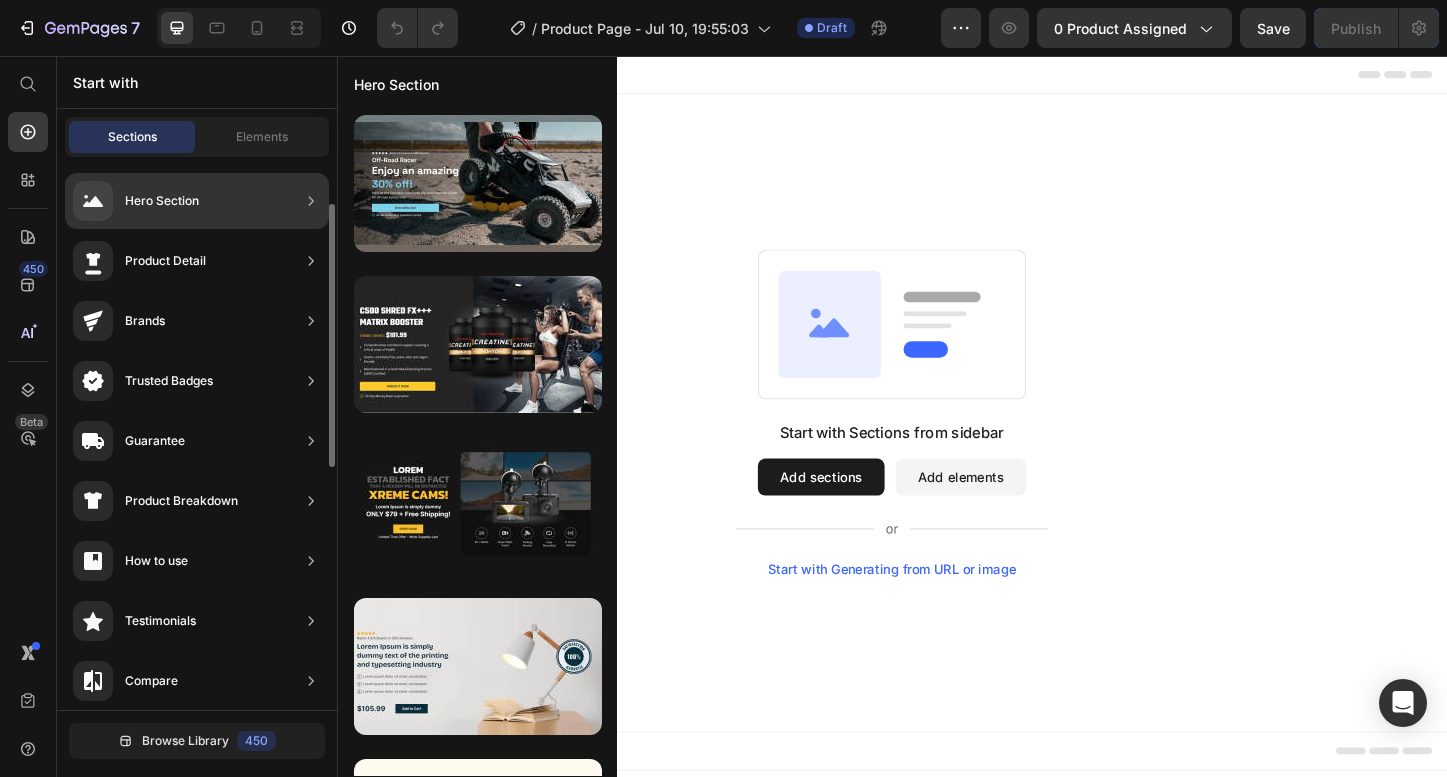 scroll, scrollTop: 65, scrollLeft: 0, axis: vertical 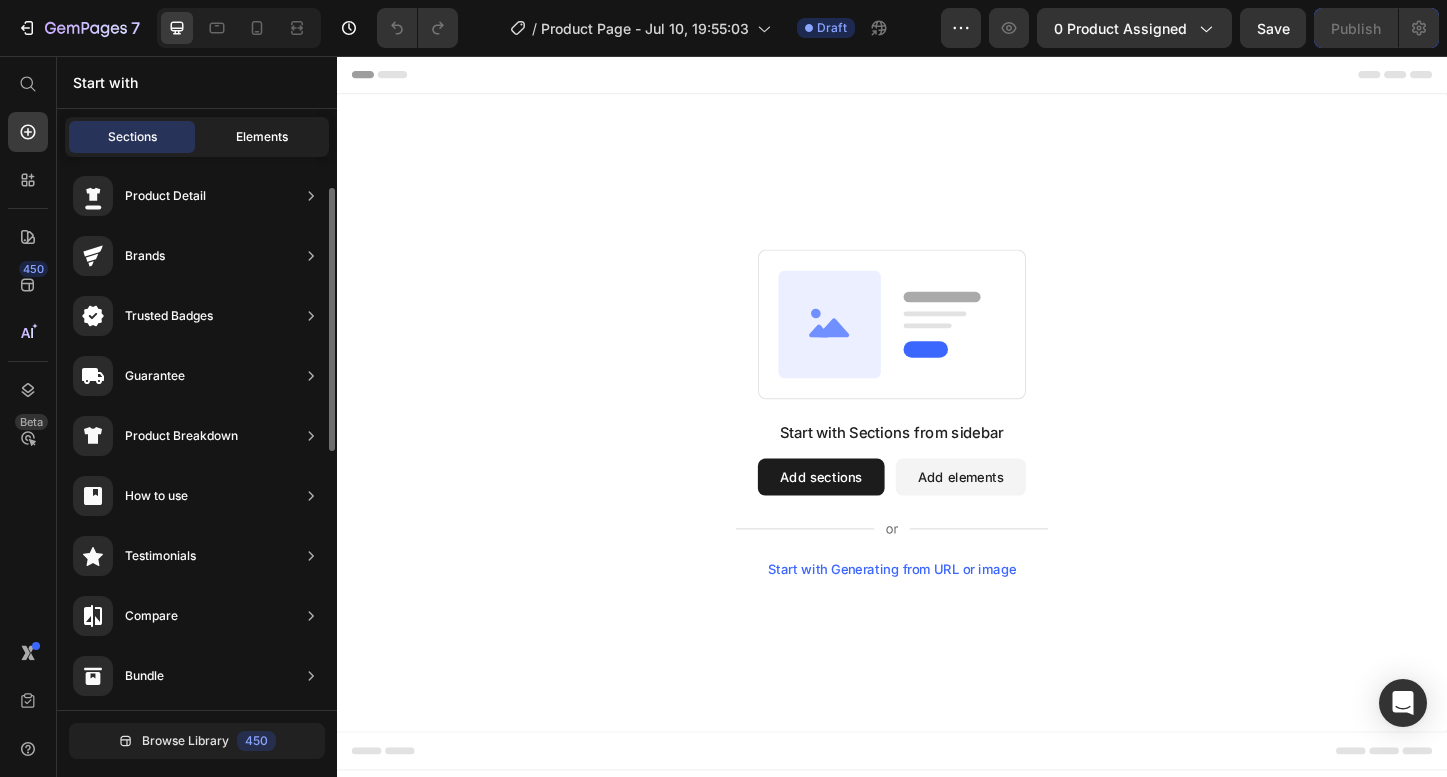 click on "Elements" 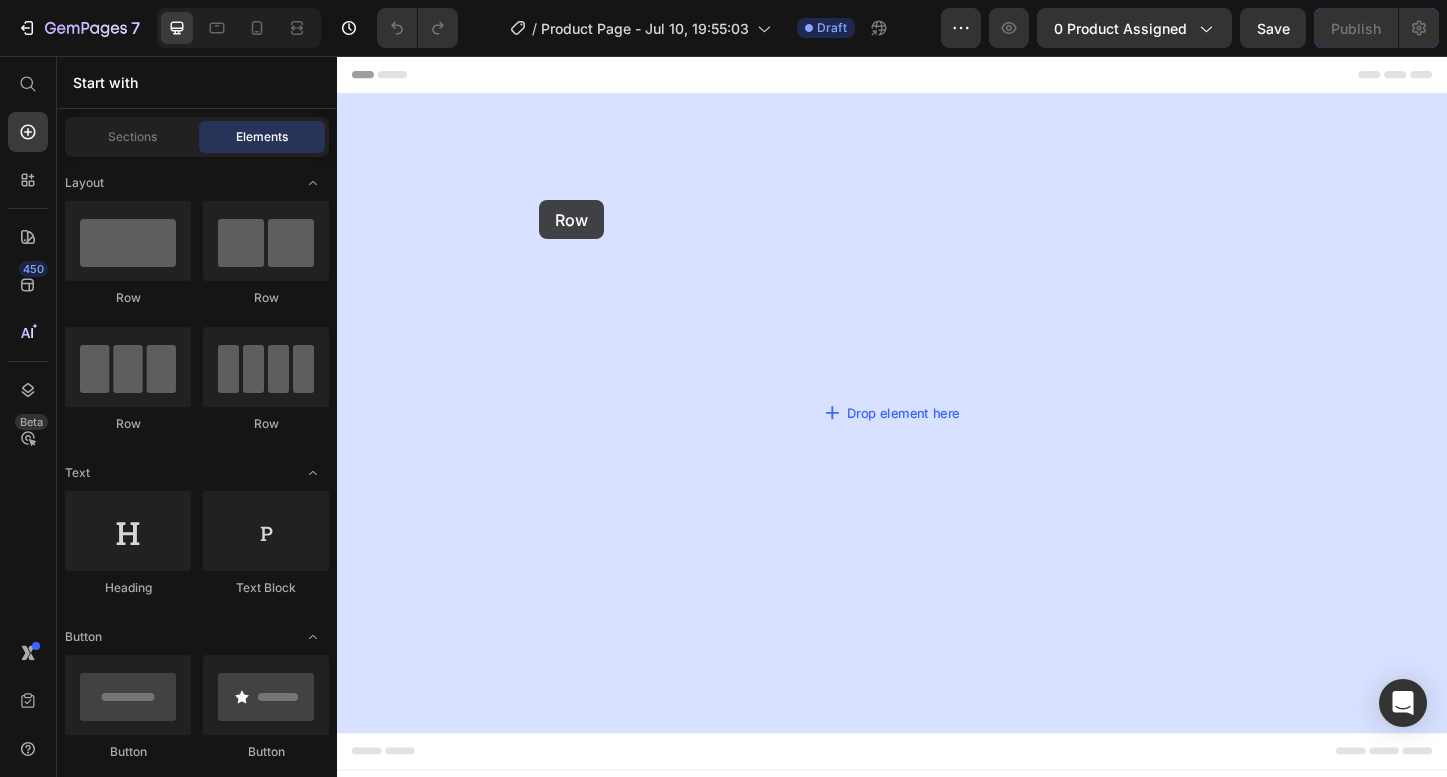 drag, startPoint x: 459, startPoint y: 314, endPoint x: 558, endPoint y: 212, distance: 142.14429 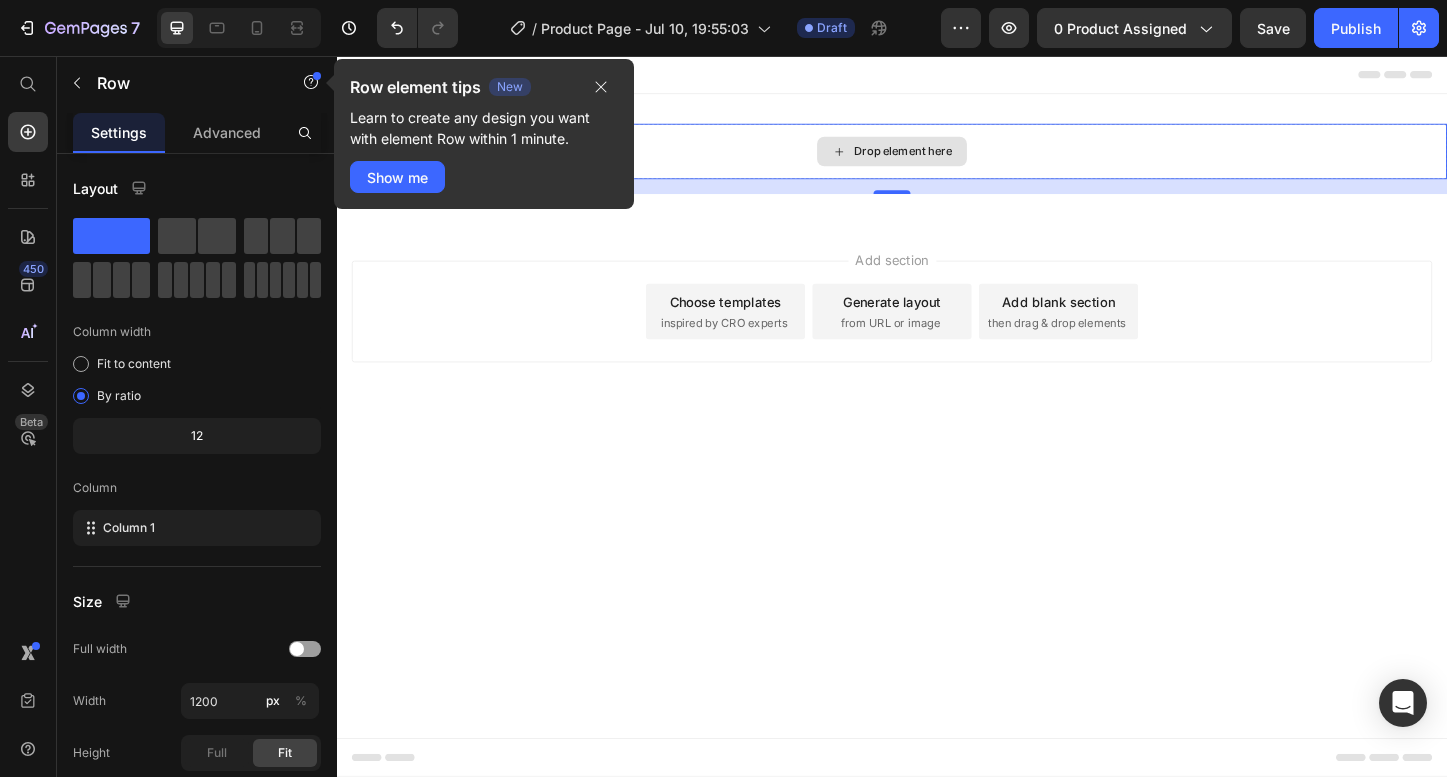 click 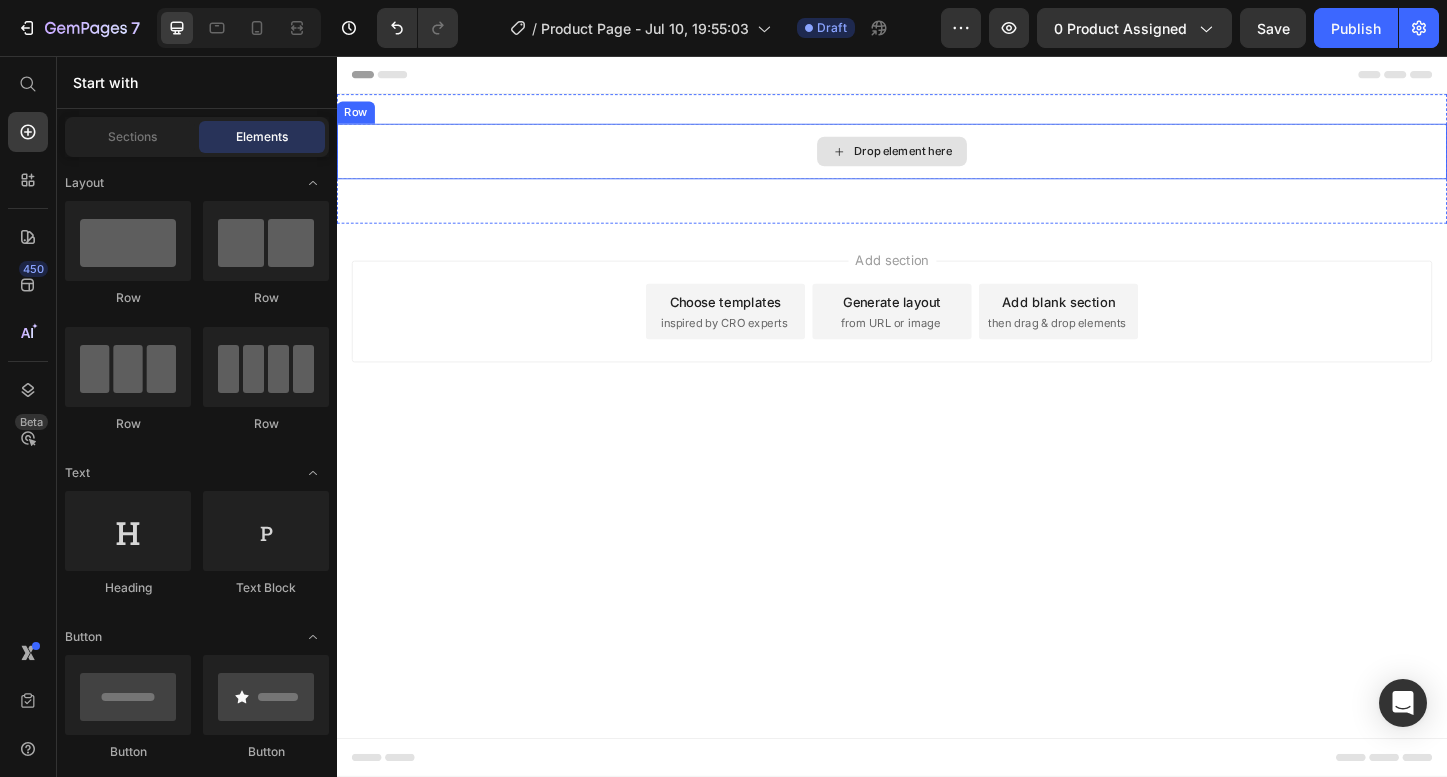 click on "Drop element here" at bounding box center [937, 159] 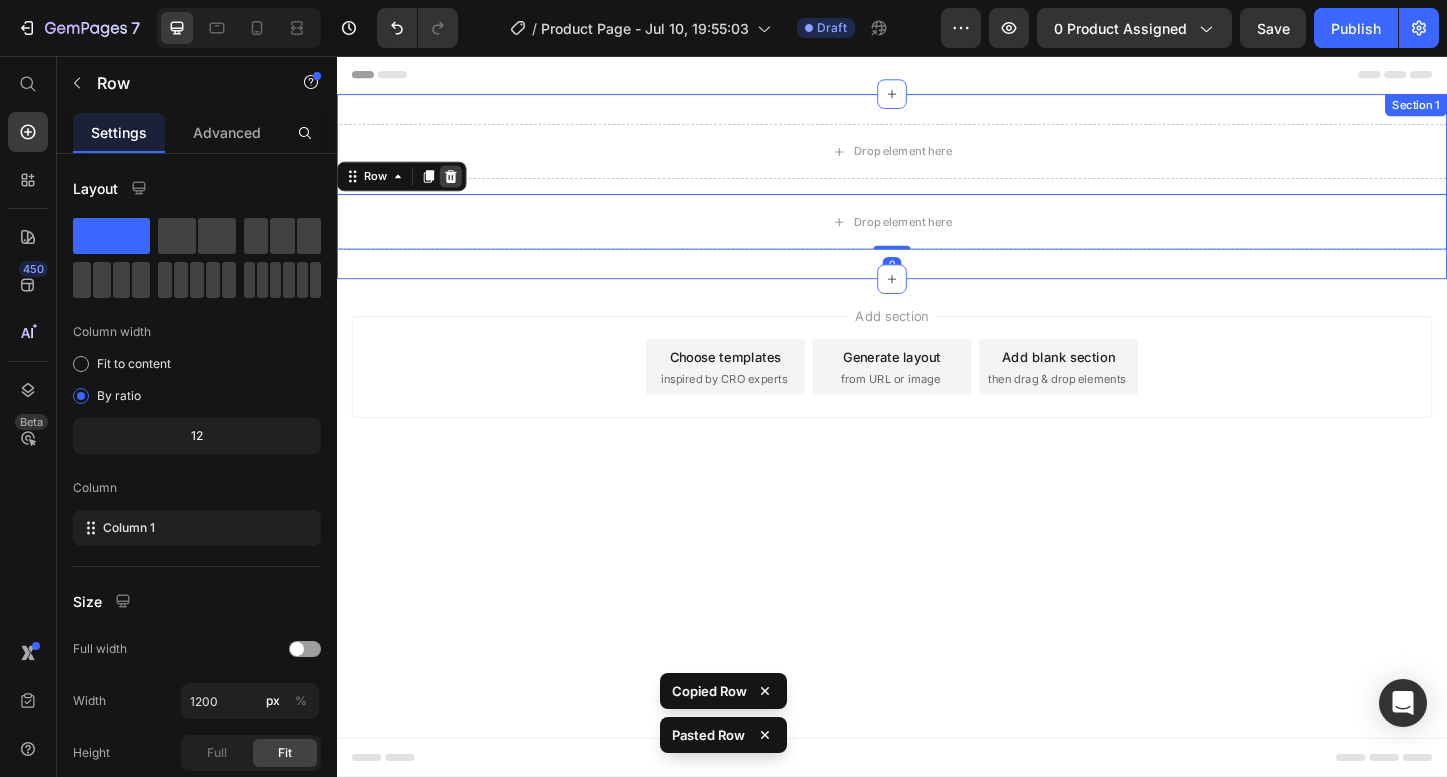 click at bounding box center (460, 186) 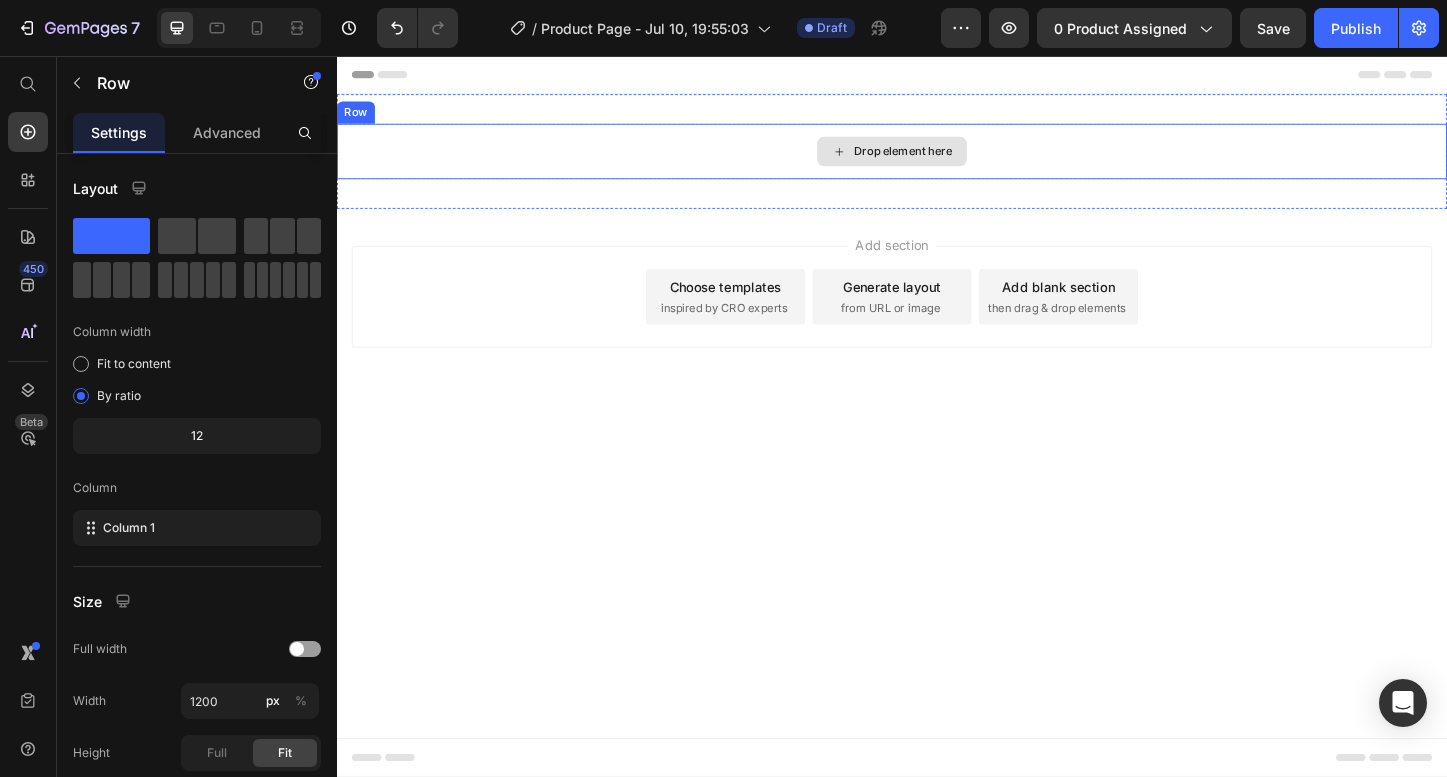 click on "Drop element here" at bounding box center (937, 159) 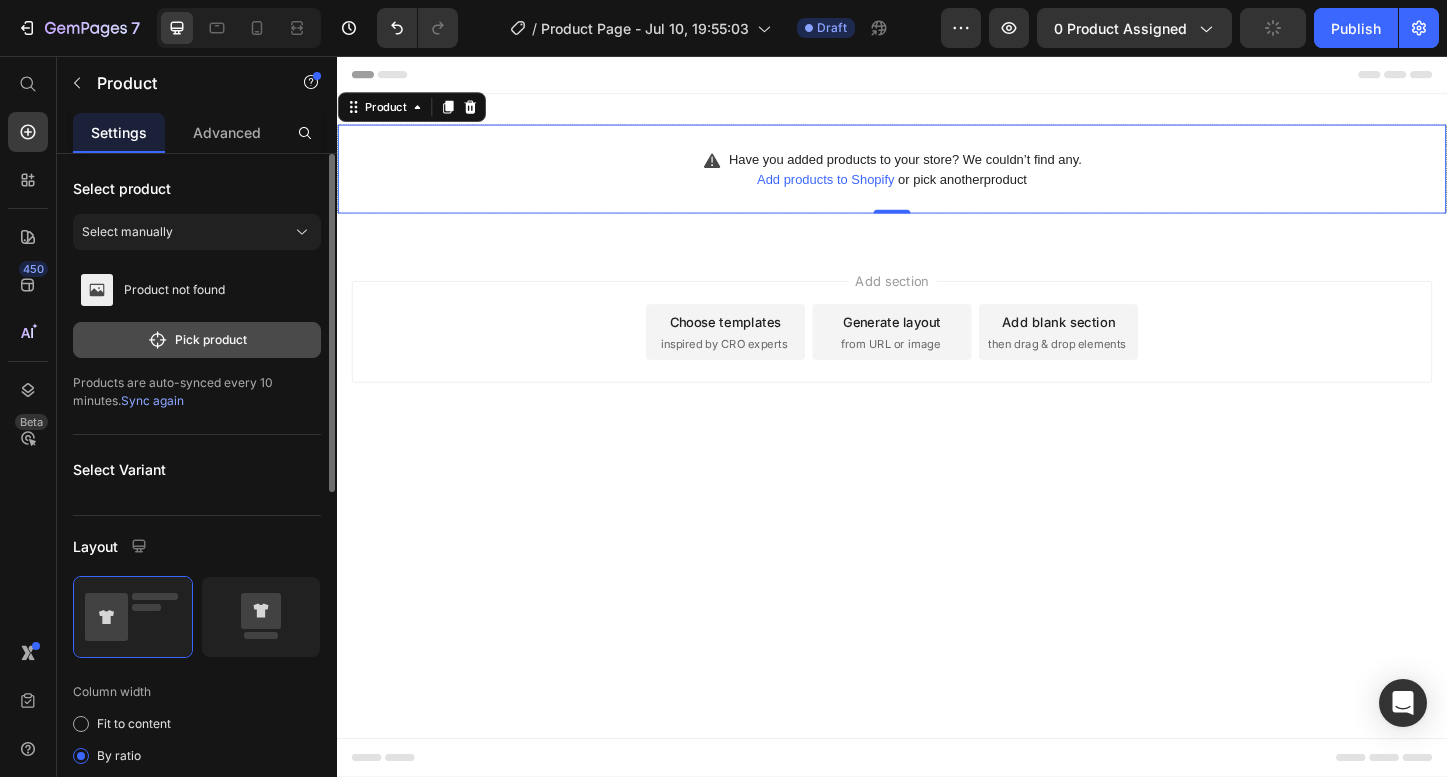 click on "Pick product" at bounding box center [197, 340] 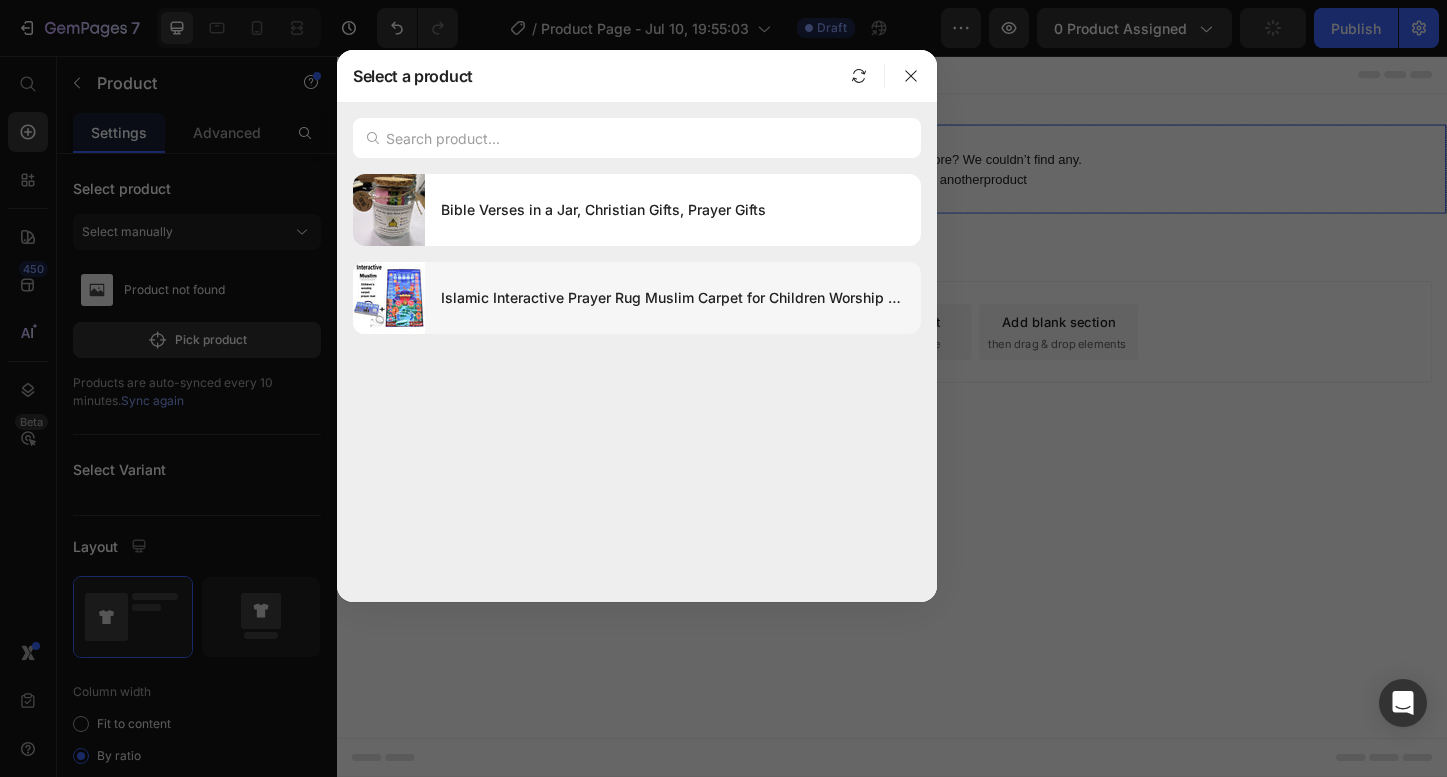 click on "Islamic Interactive Prayer Rug Muslim Carpet for Children Worship Salat Musallah Praying Mats Electronic Digital Speaker Box Kid" at bounding box center [673, 298] 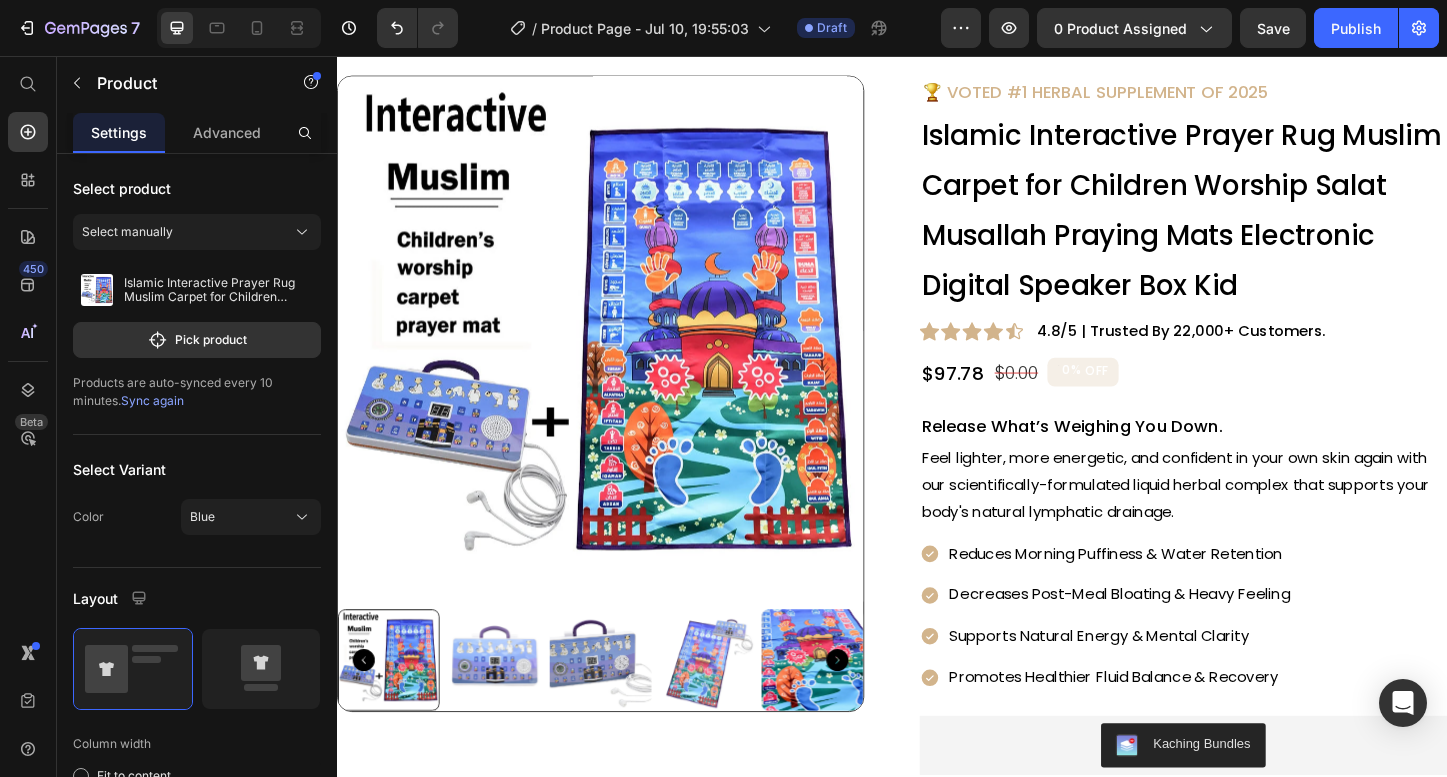 click on "Product Images 🏆 Voted #1 Herbal SUPPLEMENT of 2025 Text Block Islamic Interactive Prayer Rug Muslim Carpet for Children Worship Salat Musallah Praying Mats Electronic Digital Speaker Box Kid (P) Title Icon Icon Icon Icon
Icon Icon List 4.8/5 | Trusted by 22,000+ Customers. Text Block Row $97.78 Product Price $0.00 Product Price 0% OFF Discount Tag Row Release What’s Weighing You Down. Text Block Feel lighter, more energetic, and confident in your own skin again with our scientifically-formulated liquid herbal complex that supports your body's natural lymphatic drainage. Text Block
Icon Reduces Morning Puffiness & Water Retention Text
Icon Decreases Post-Meal Bloating & Heavy Feeling Text
Icon Supports Natural Energy & Mental Clarity Text
Icon Promotes Healthier Fluid Balance & Recovery Text Advanced List Kaching Bundles Kaching Bundles ADD TO CART Add to Cart Image Image Image Image Image Row Image" at bounding box center (937, 722) 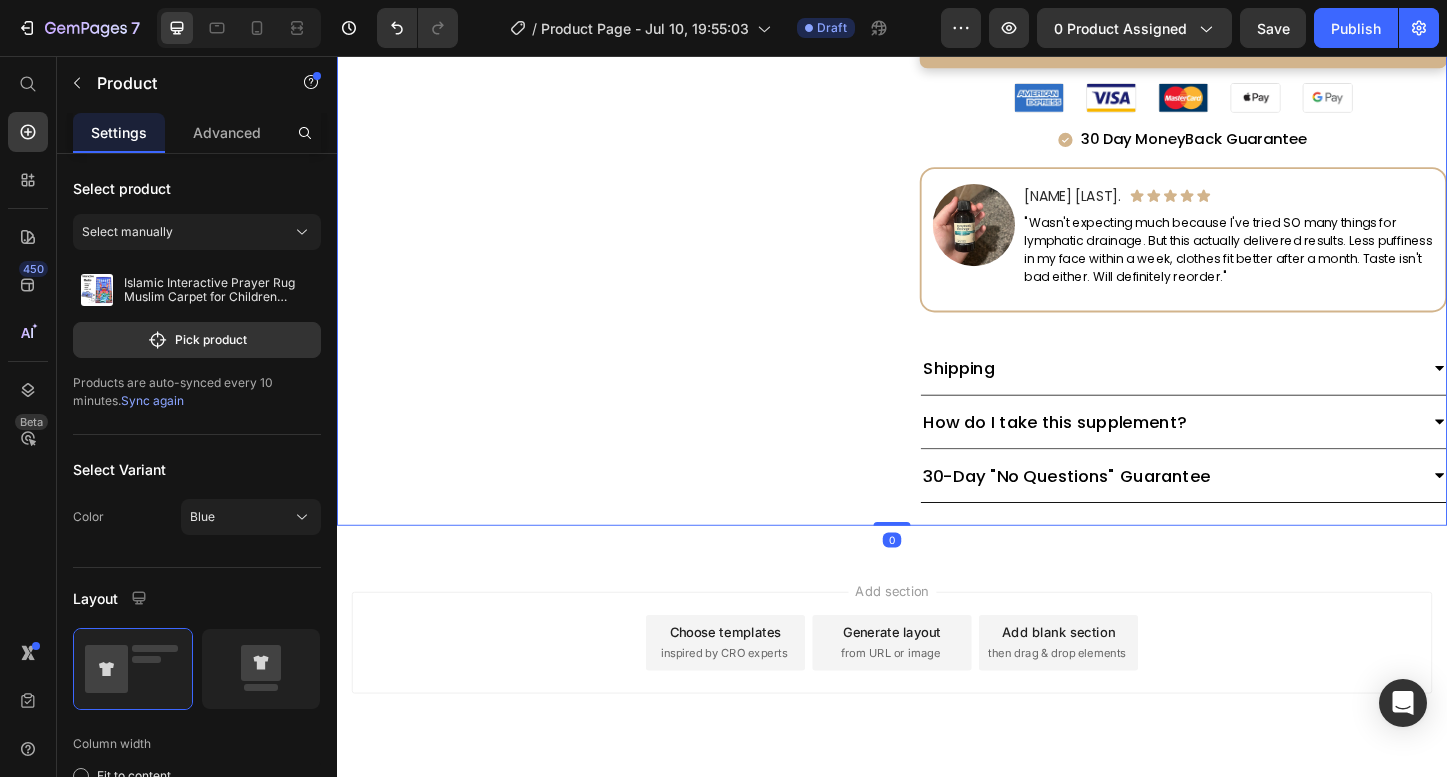 scroll, scrollTop: 983, scrollLeft: 0, axis: vertical 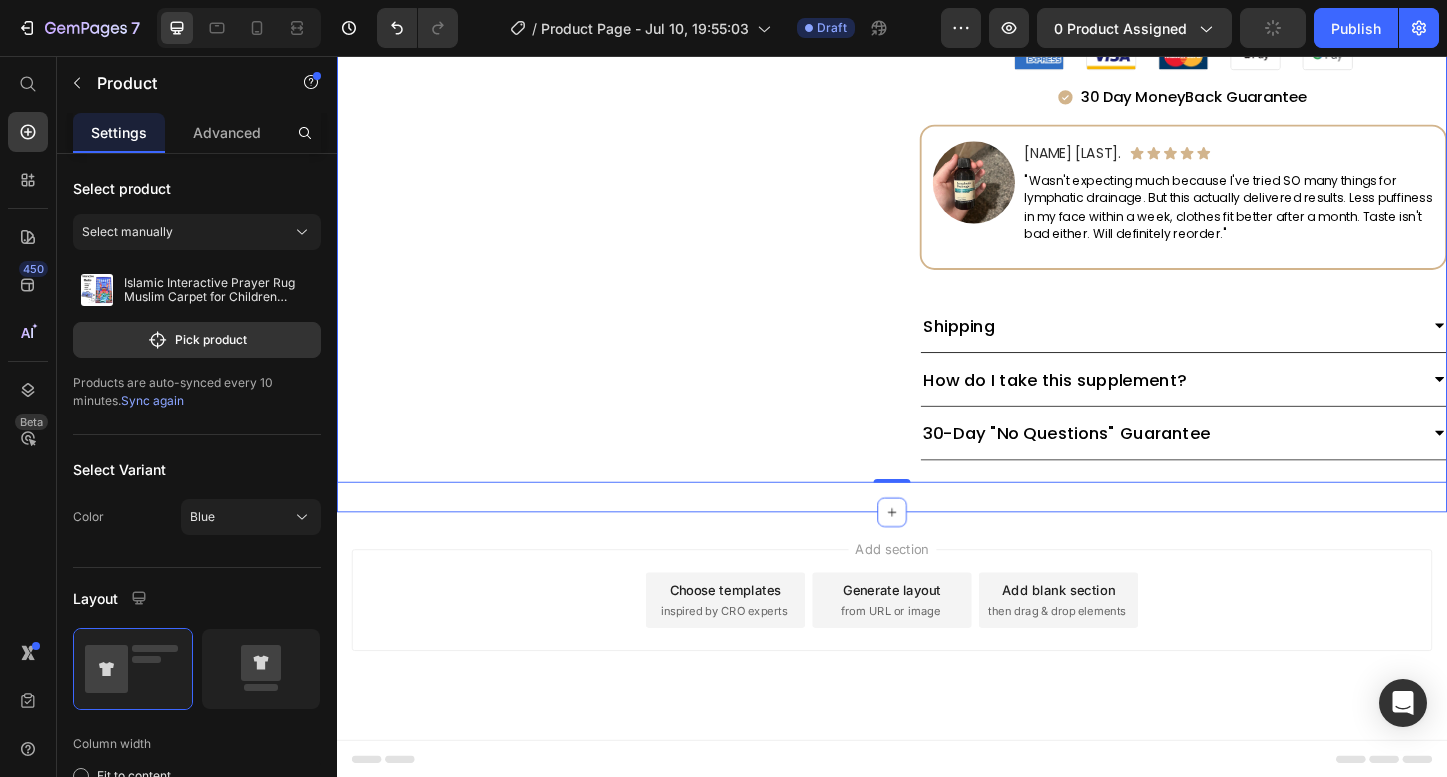 click on "Product Images 🏆 Voted #1 Herbal SUPPLEMENT of 2025 Text Block Islamic Interactive Prayer Rug Muslim Carpet for Children Worship Salat Musallah Praying Mats Electronic Digital Speaker Box Kid (P) Title Icon Icon Icon Icon
Icon Icon List 4.8/5 | Trusted by 22,000+ Customers. Text Block Row $97.78 Product Price $0.00 Product Price 0% OFF Discount Tag Row Release What’s Weighing You Down. Text Block Feel lighter, more energetic, and confident in your own skin again with our scientifically-formulated liquid herbal complex that supports your body's natural lymphatic drainage. Text Block
Icon Reduces Morning Puffiness & Water Retention Text
Icon Decreases Post-Meal Bloating & Heavy Feeling Text
Icon Supports Natural Energy & Mental Clarity Text
Icon Promotes Healthier Fluid Balance & Recovery Text Advanced List Kaching Bundles Kaching Bundles ADD TO CART Add to Cart Image Image Image Image Image Row Image" at bounding box center (937, -169) 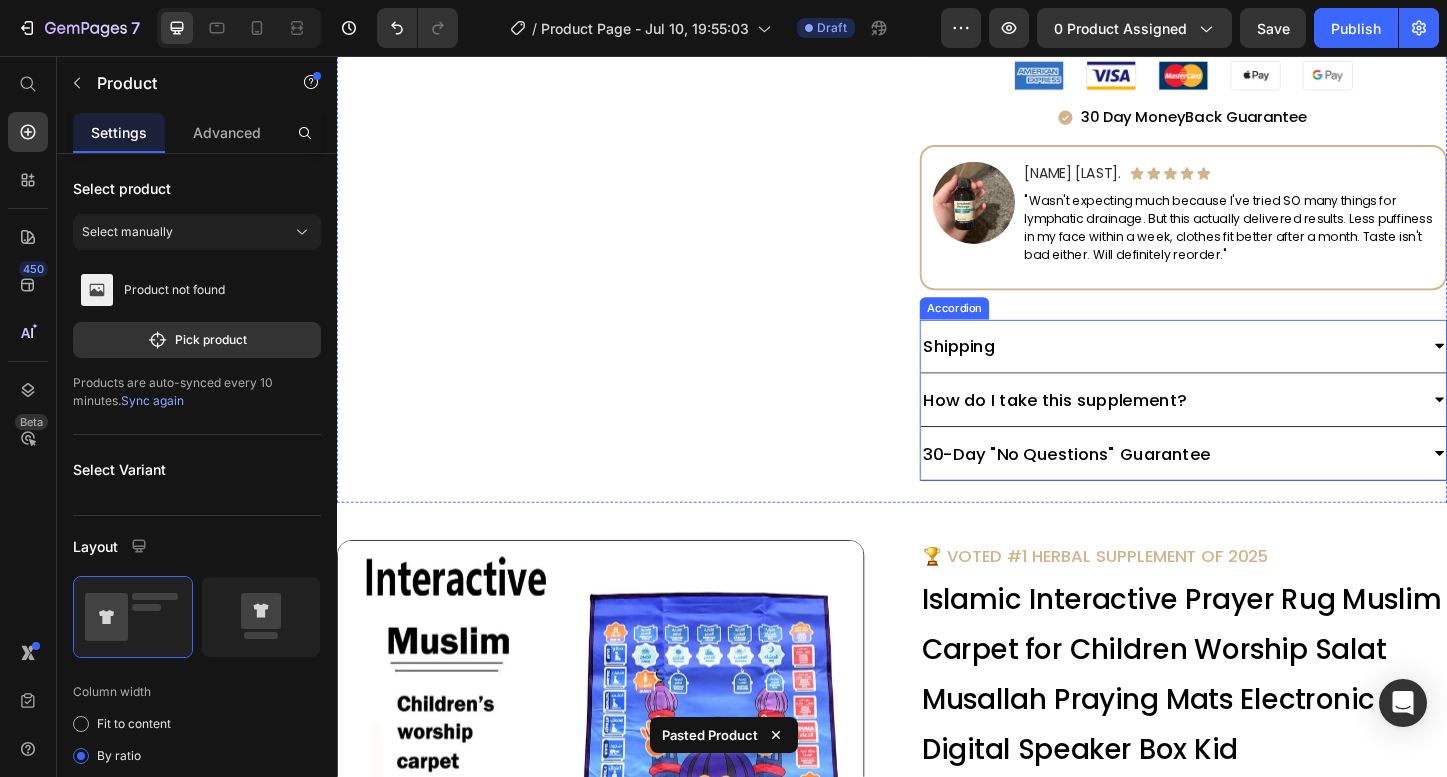 scroll, scrollTop: 1029, scrollLeft: 0, axis: vertical 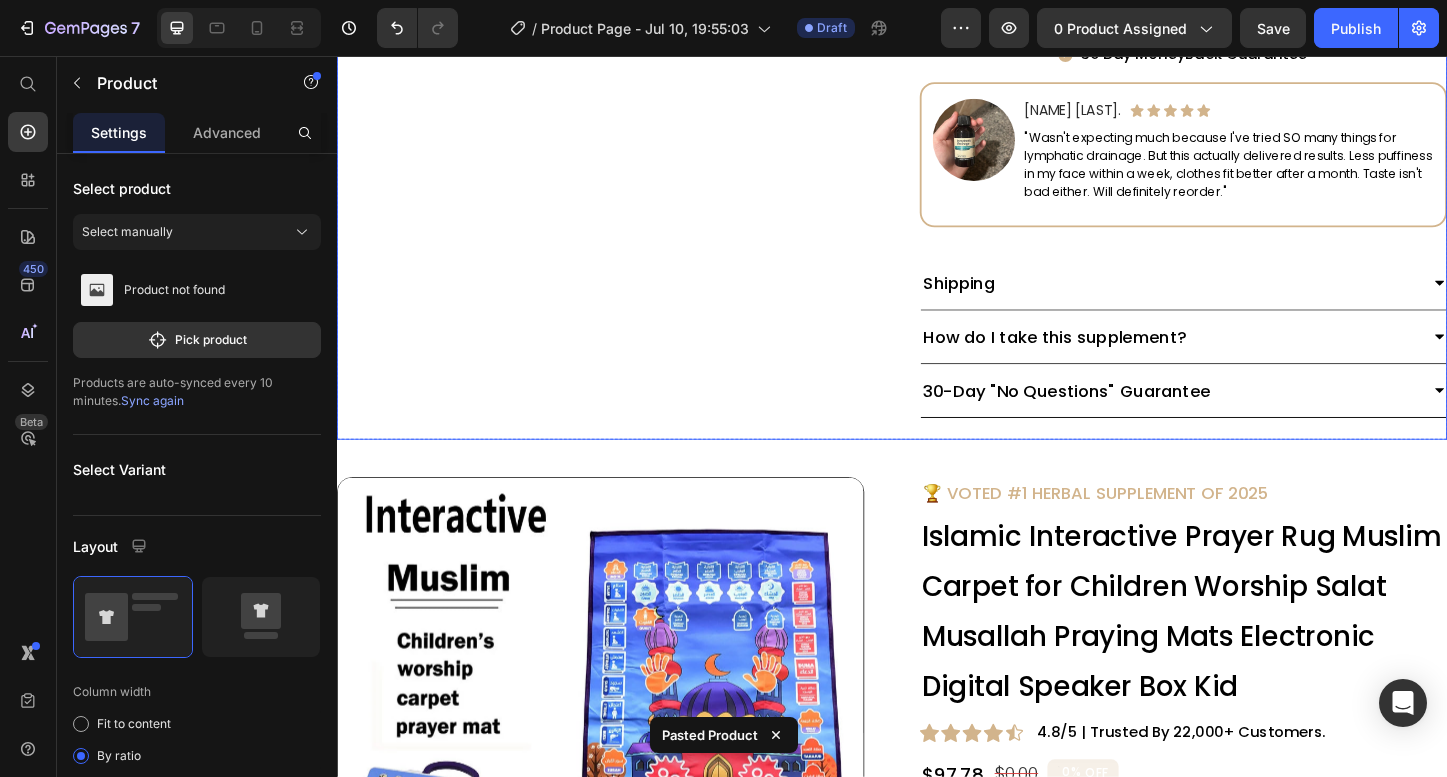 click on "Product Images 🏆 Voted #1 Herbal SUPPLEMENT of 2025 Text Block Islamic Interactive Prayer Rug Muslim Carpet for Children Worship Salat Musallah Praying Mats Electronic Digital Speaker Box Kid (P) Title Icon Icon Icon Icon
Icon Icon List 4.8/5 | Trusted by 22,000+ Customers. Text Block Row $97.78 Product Price $0.00 Product Price 0% OFF Discount Tag Row Release What’s Weighing You Down. Text Block Feel lighter, more energetic, and confident in your own skin again with our scientifically-formulated liquid herbal complex that supports your body's natural lymphatic drainage. Text Block
Icon Reduces Morning Puffiness & Water Retention Text
Icon Decreases Post-Meal Bloating & Heavy Feeling Text
Icon Supports Natural Energy & Mental Clarity Text
Icon Promotes Healthier Fluid Balance & Recovery Text Advanced List Kaching Bundles Kaching Bundles ADD TO CART Add to Cart Image Image Image Image Image Row Image" at bounding box center [937, 1156] 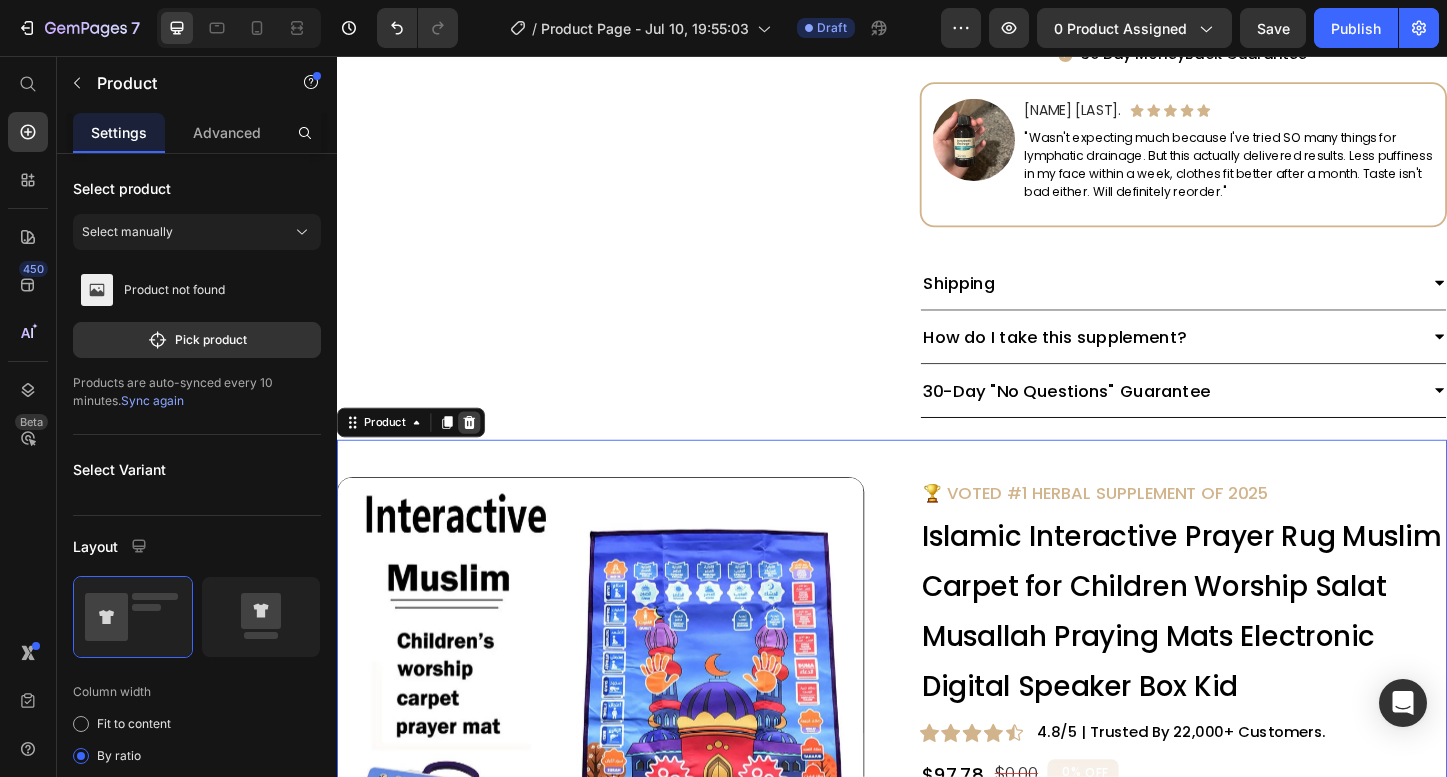 click 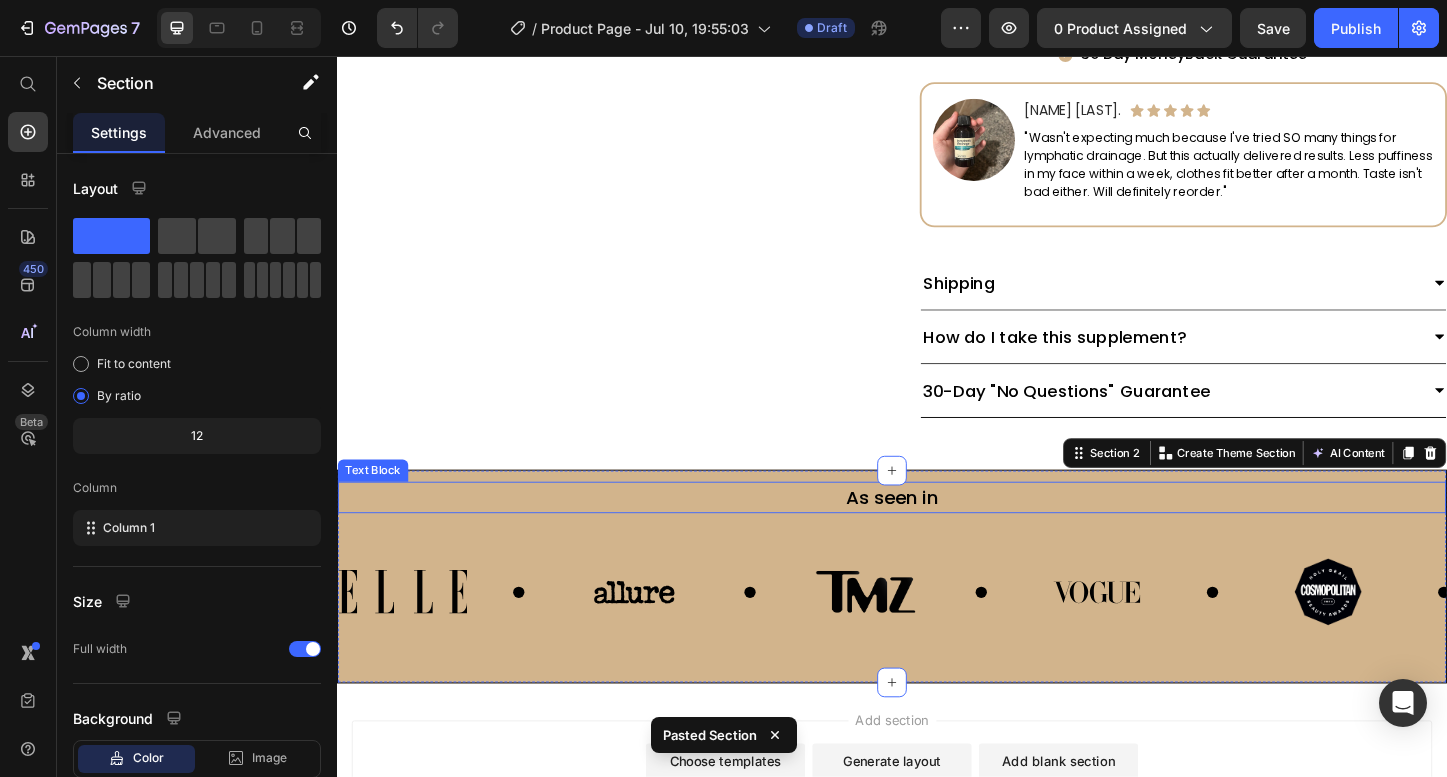 scroll, scrollTop: 1186, scrollLeft: 0, axis: vertical 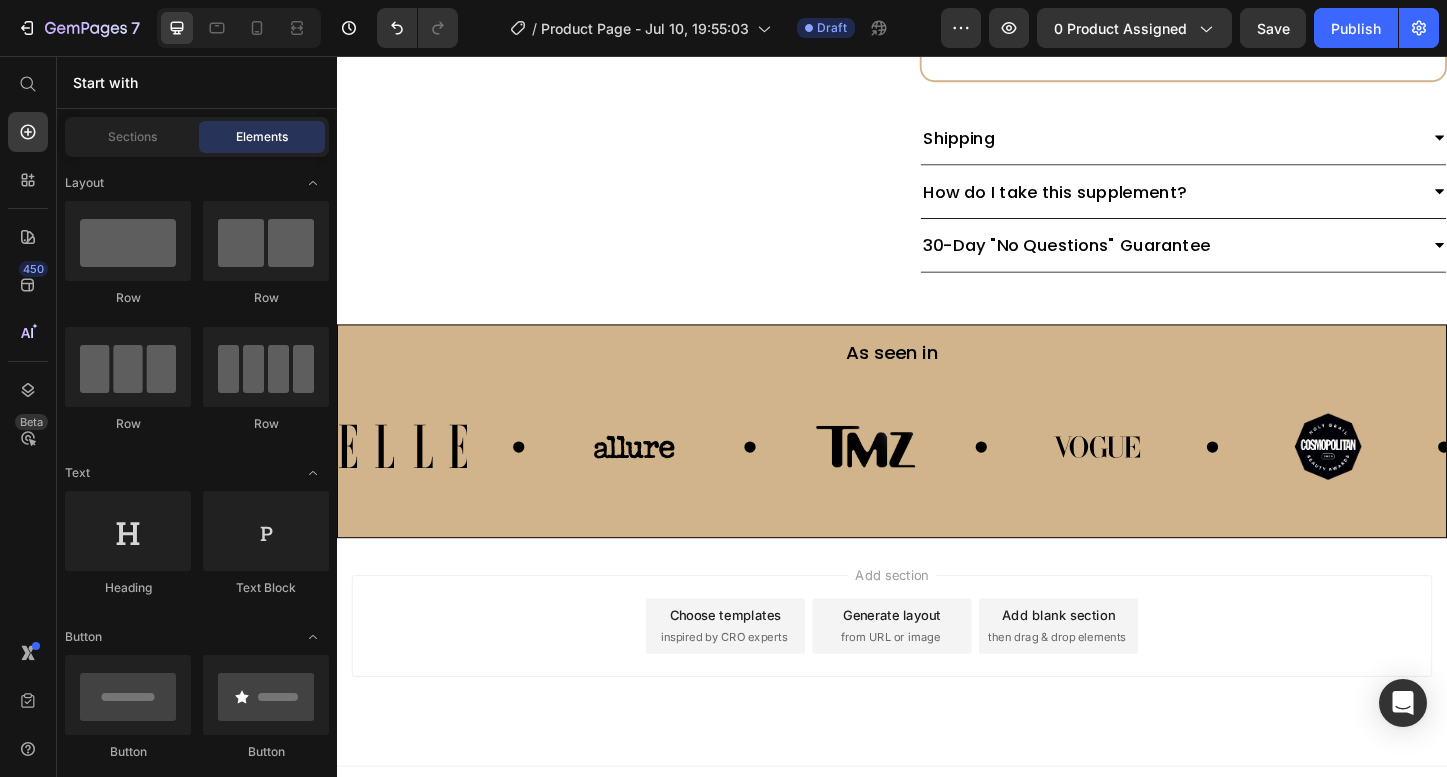 click on "Add section Choose templates inspired by CRO experts Generate layout from URL or image Add blank section then drag & drop elements" at bounding box center [937, 700] 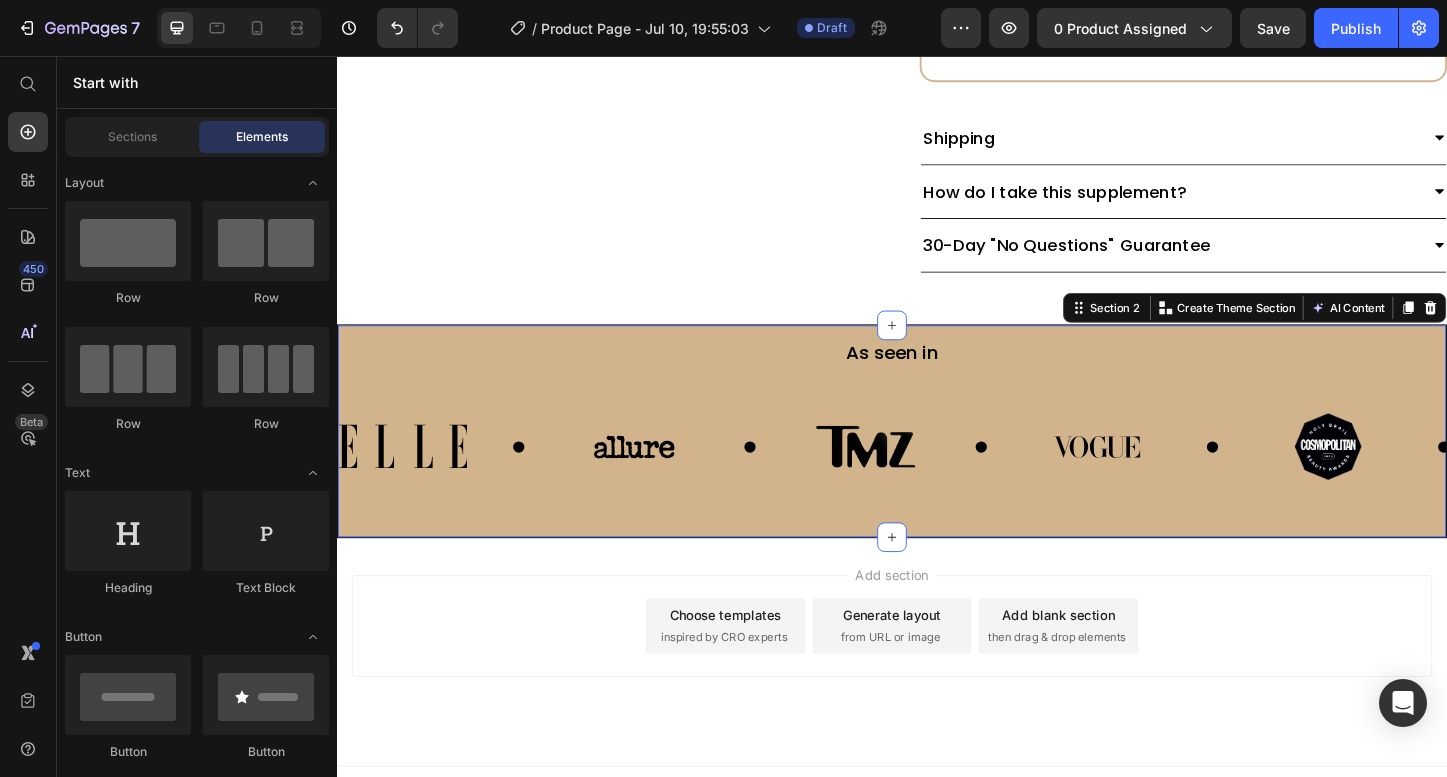 click on "As seen in Text Block Image
Image
Image
Image
Image
Image
Image
Image
Image
Image
Marquee Section 2   You can create reusable sections Create Theme Section AI Content Write with GemAI What would you like to describe here? Tone and Voice Persuasive Product Bible Verses in a Jar, Christian Gifts, Prayer Gifts Show more Generate" at bounding box center [937, 461] 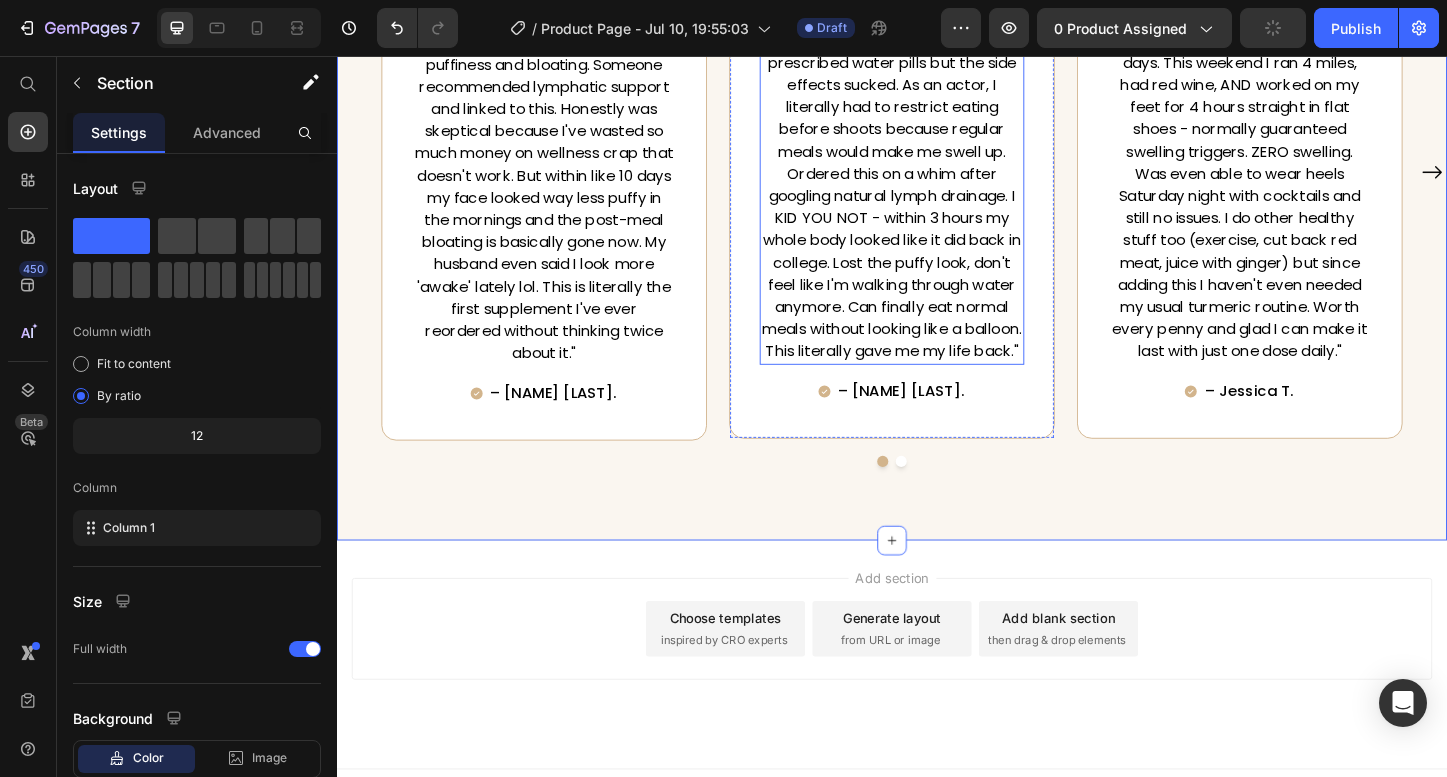 scroll, scrollTop: 2110, scrollLeft: 0, axis: vertical 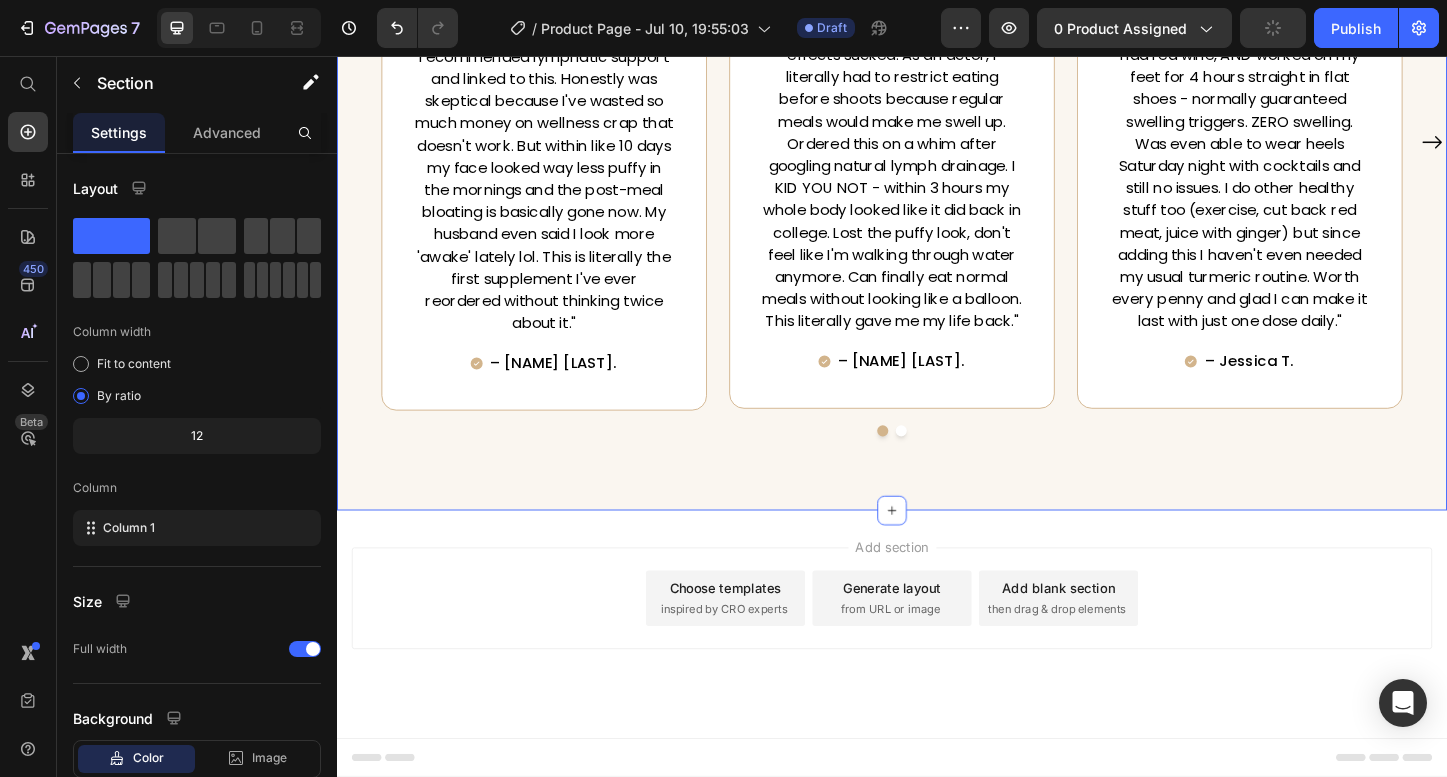 click on "Add section Choose templates inspired by CRO experts Generate layout from URL or image Add blank section then drag & drop elements" at bounding box center [937, 670] 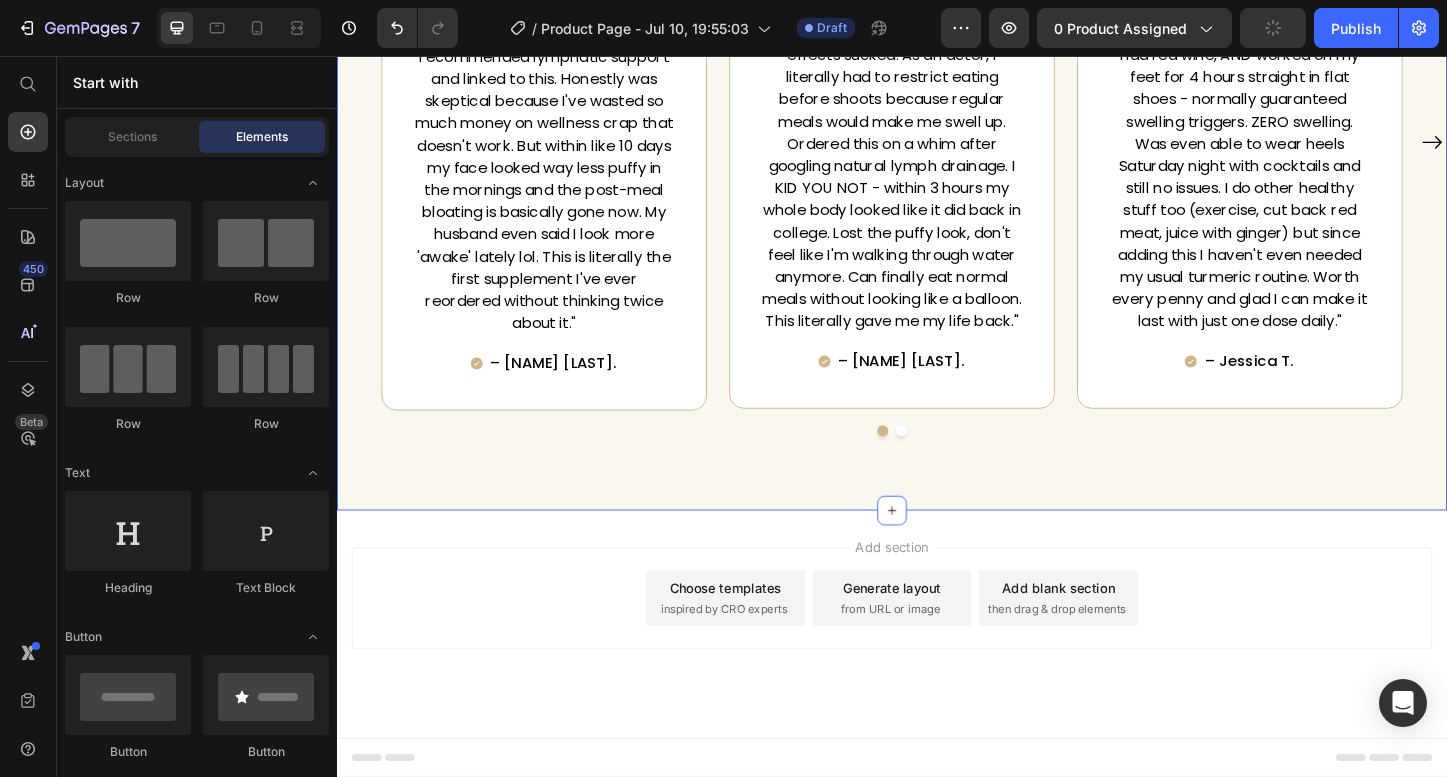 click on "Real People. Real Results. Heading
First supplement I've ever reordered twice! Text block
Icon
Icon
Icon
Icon
Icon Row "I'm 49 and had constant morning puffiness and bloating. Someone recommended lymphatic support and linked to this. Honestly was skeptical because I've wasted so much money on wellness crap that doesn't work. But within like 10 days my face looked way less puffy in the mornings and the post-meal bloating is basically gone now. My husband even said I look more 'awake' lately lol. This is literally the first supplement I've ever reordered without thinking twice about it." Text block – [NAME] [LAST]. Item List Row Gave me my life back Text block
Icon
Icon
Icon
Icon
Icon Row Text block – [NAME] [LAST]. Item List Row Exactly What I Needed! Text block
Icon
Icon
Icon
Row" at bounding box center [937, 110] 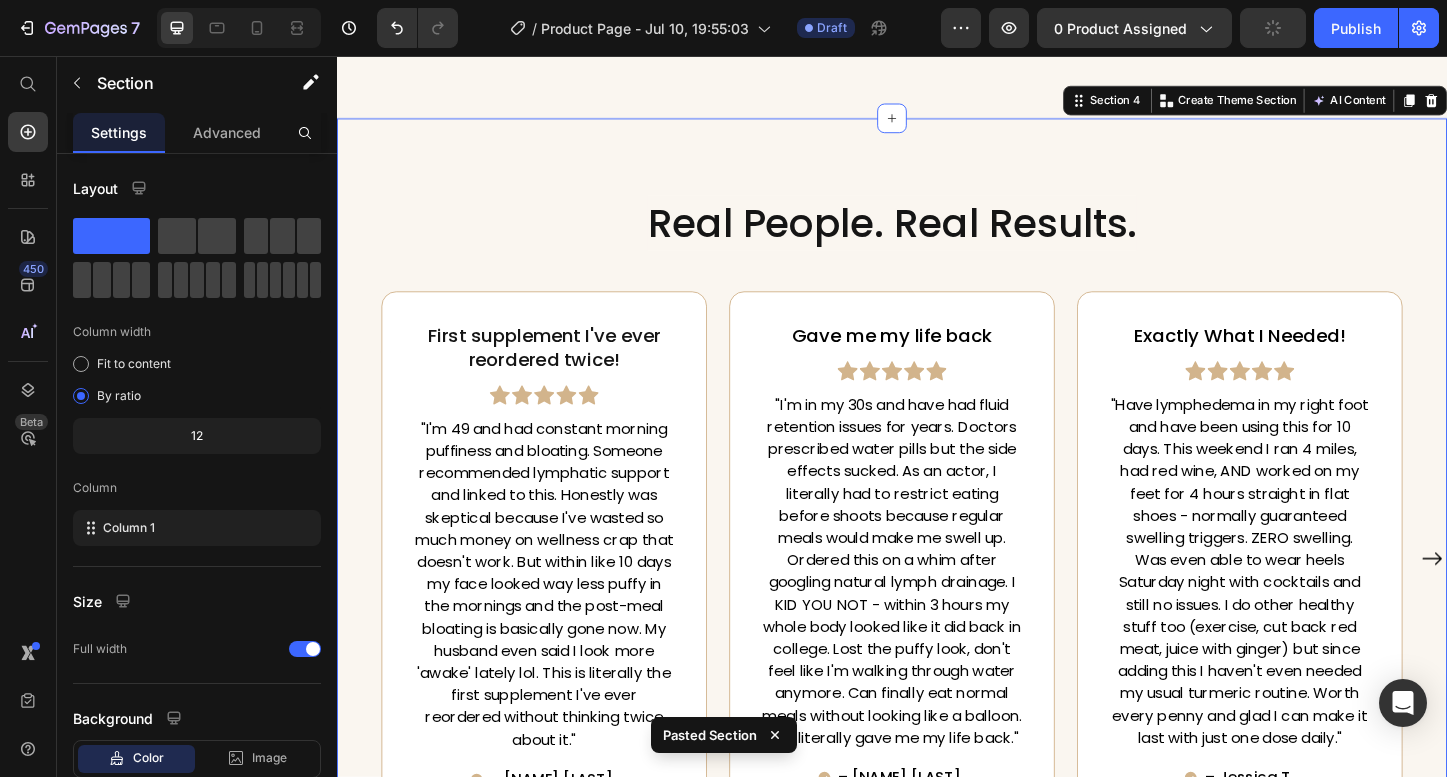 scroll, scrollTop: 2532, scrollLeft: 0, axis: vertical 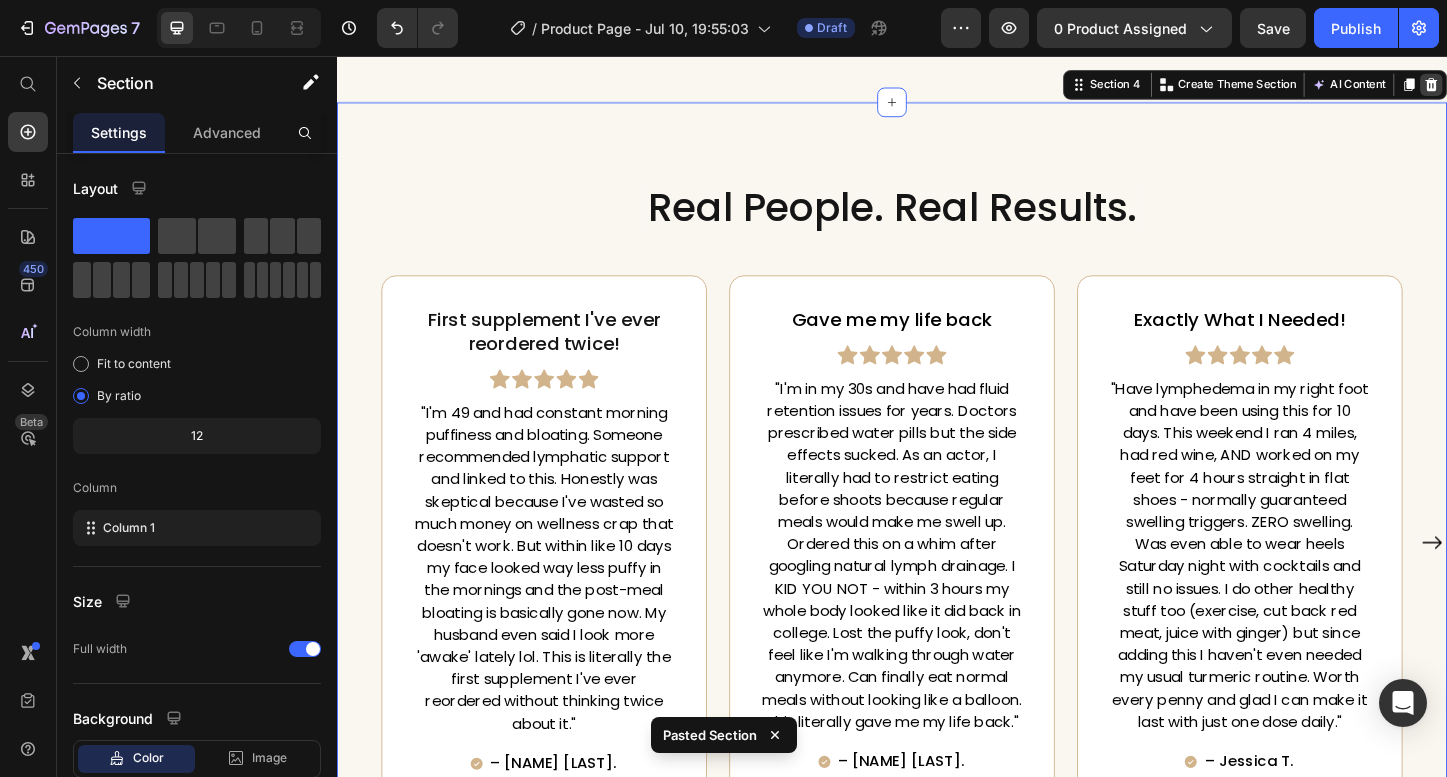 click 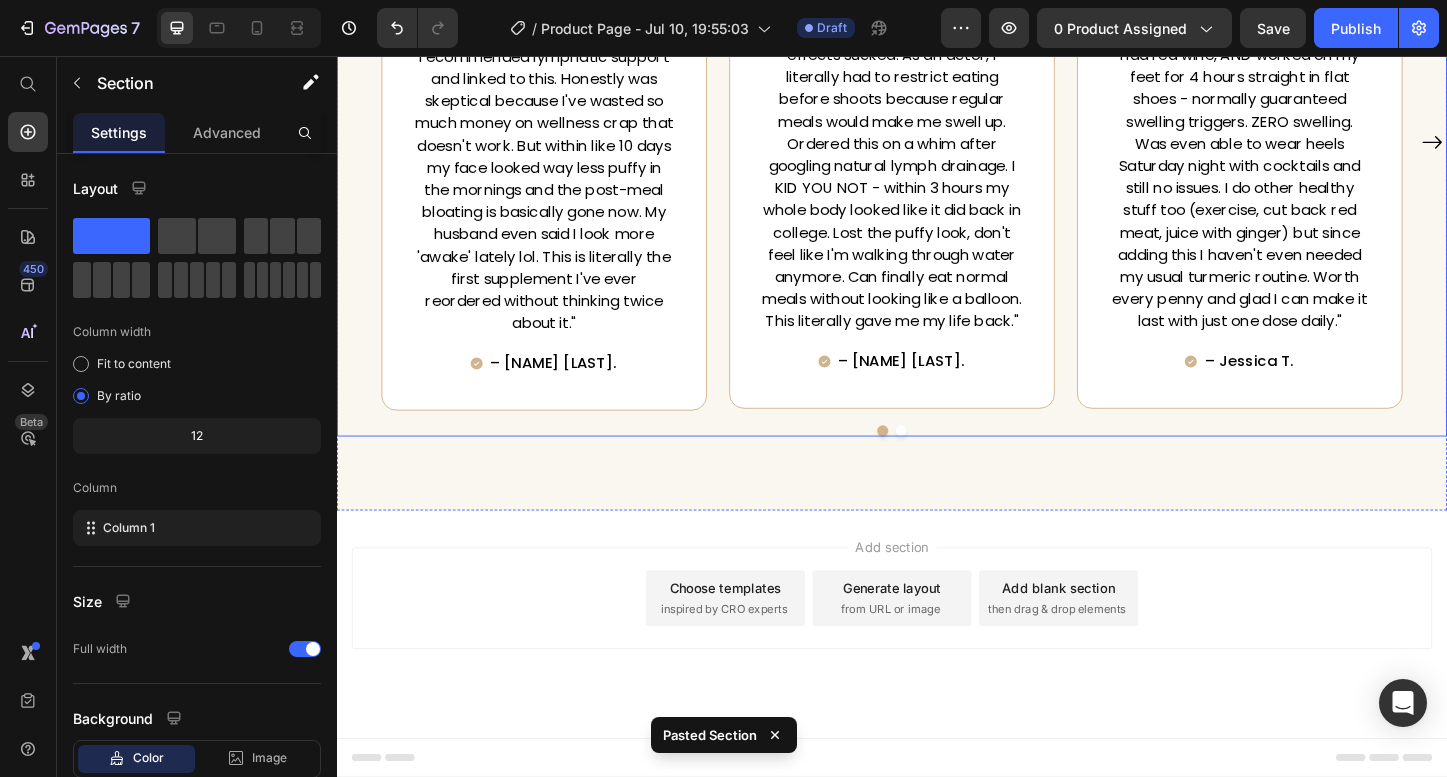 scroll, scrollTop: 2110, scrollLeft: 0, axis: vertical 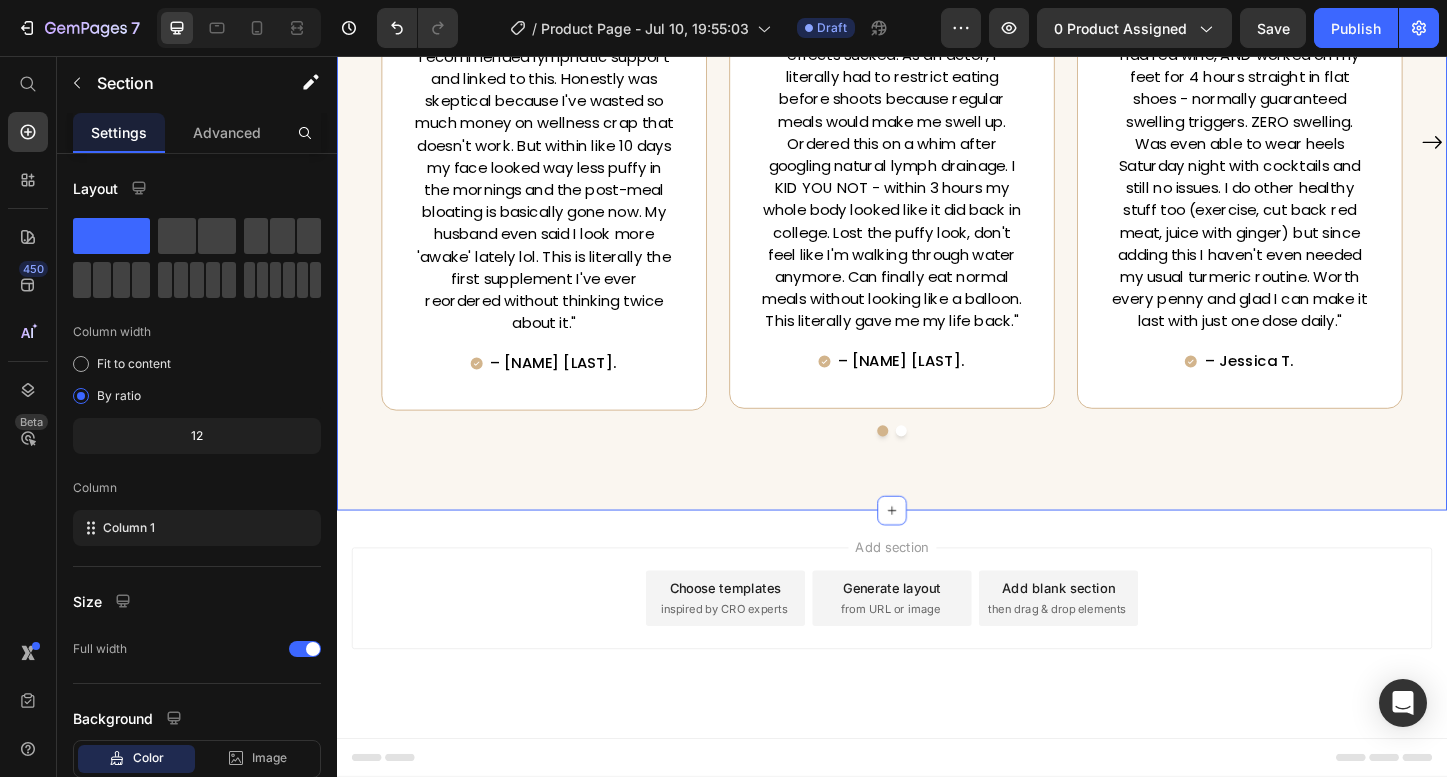 click on "Real People. Real Results. Heading
First supplement I've ever reordered twice! Text block
Icon
Icon
Icon
Icon
Icon Row "I'm 49 and had constant morning puffiness and bloating. Someone recommended lymphatic support and linked to this. Honestly was skeptical because I've wasted so much money on wellness crap that doesn't work. But within like 10 days my face looked way less puffy in the mornings and the post-meal bloating is basically gone now. My husband even said I look more 'awake' lately lol. This is literally the first supplement I've ever reordered without thinking twice about it." Text block – [NAME] [LAST]. Item List Row Gave me my life back Text block
Icon
Icon
Icon
Icon
Icon Row Text block – [NAME] [LAST]. Item List Row Exactly What I Needed! Text block
Icon
Icon
Icon
Row" at bounding box center (937, 110) 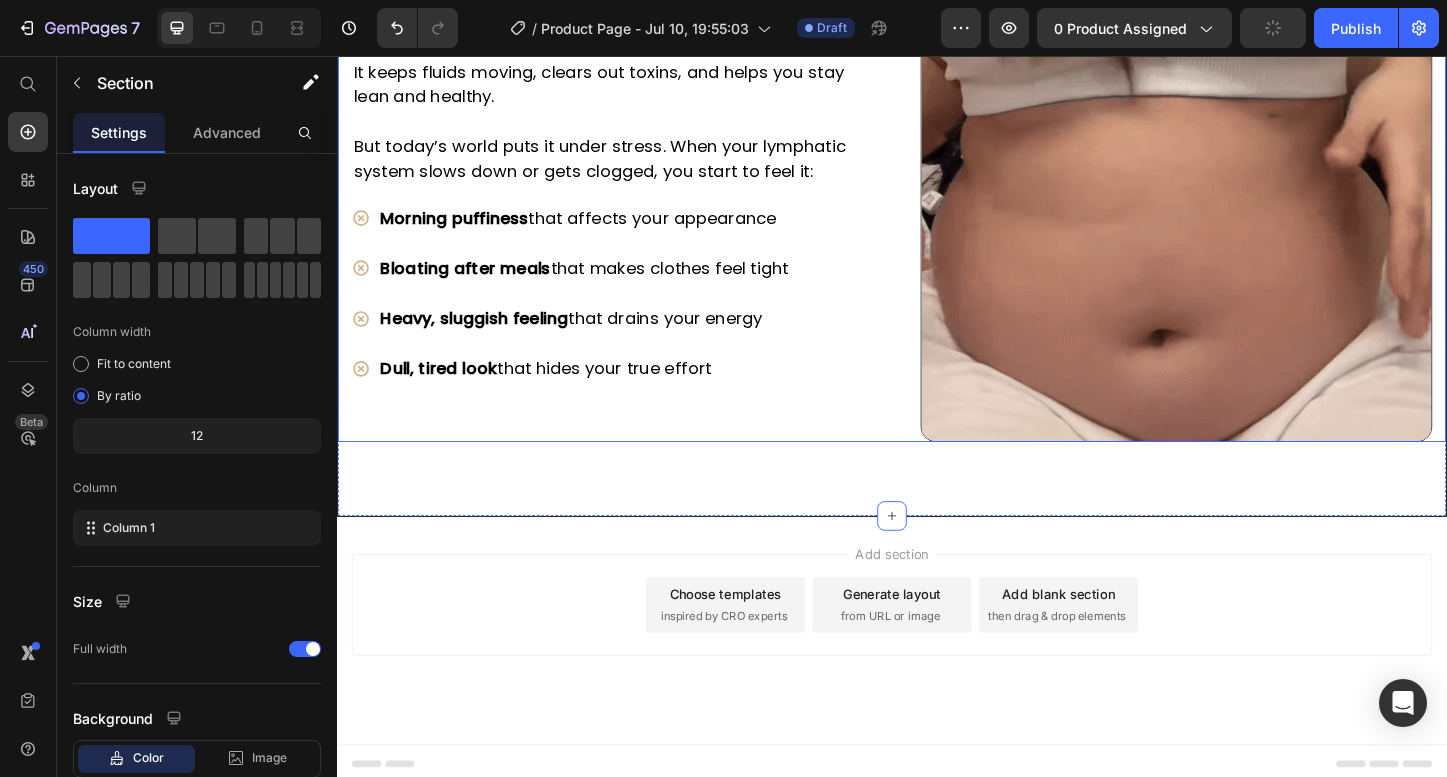 scroll, scrollTop: 2827, scrollLeft: 0, axis: vertical 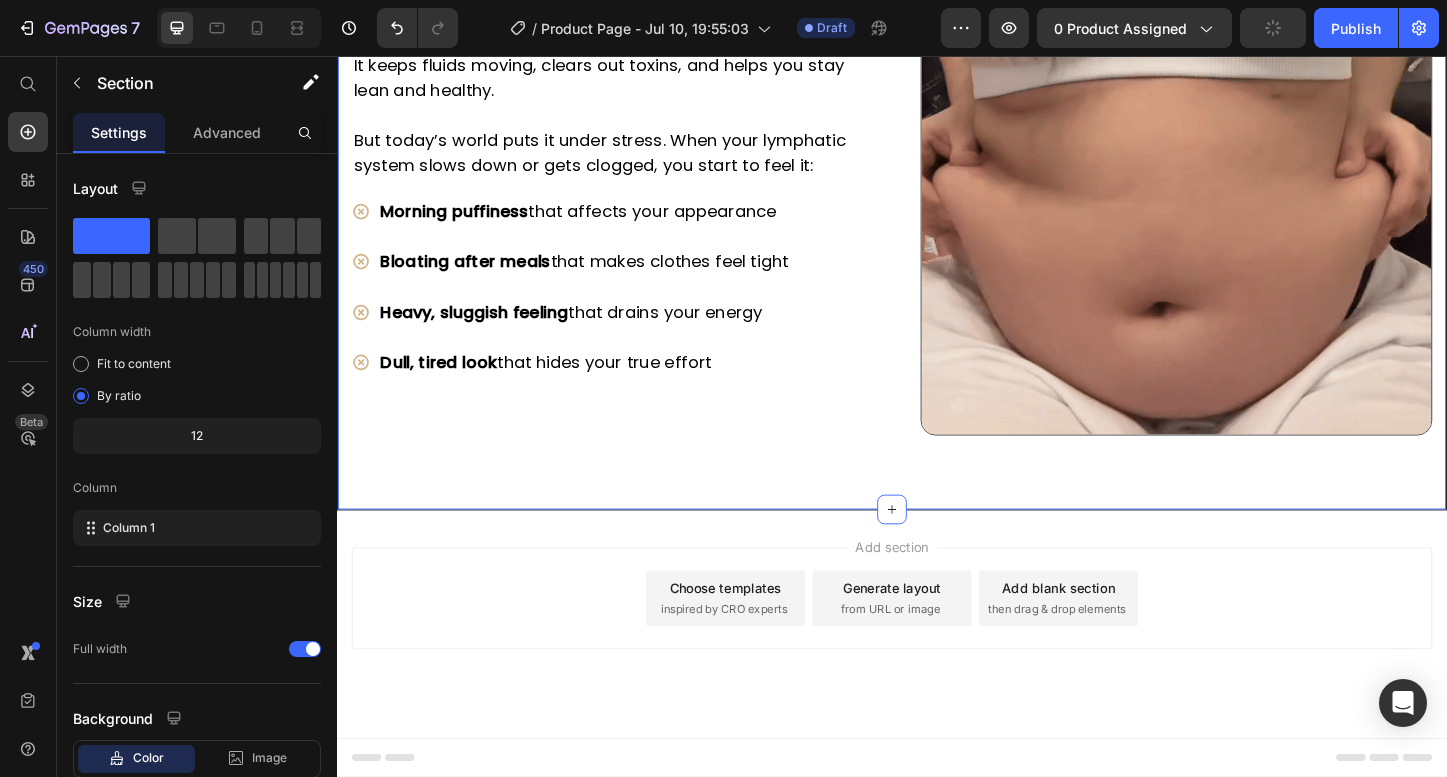 click on "No more Bloat Heading Your lymphatic system works like your body’s drain.   It keeps fluids moving, clears out toxins, and helps you stay lean and healthy.   But today’s world puts it under stress. When your lymphatic system slows down or gets clogged, you start to feel it: Text block
Morning puffiness  that affects your appearance
Bloating after meals  that makes clothes feel tight
Heavy, sluggish feeling  that drains your energy
Dull, tired look  that hides your true effort Item List Image Row Section 4   You can create reusable sections Create Theme Section AI Content Write with GemAI What would you like to describe here? Tone and Voice Persuasive Product Bible Verses in a Jar, Christian Gifts, Prayer Gifts Show more Generate" at bounding box center [937, 189] 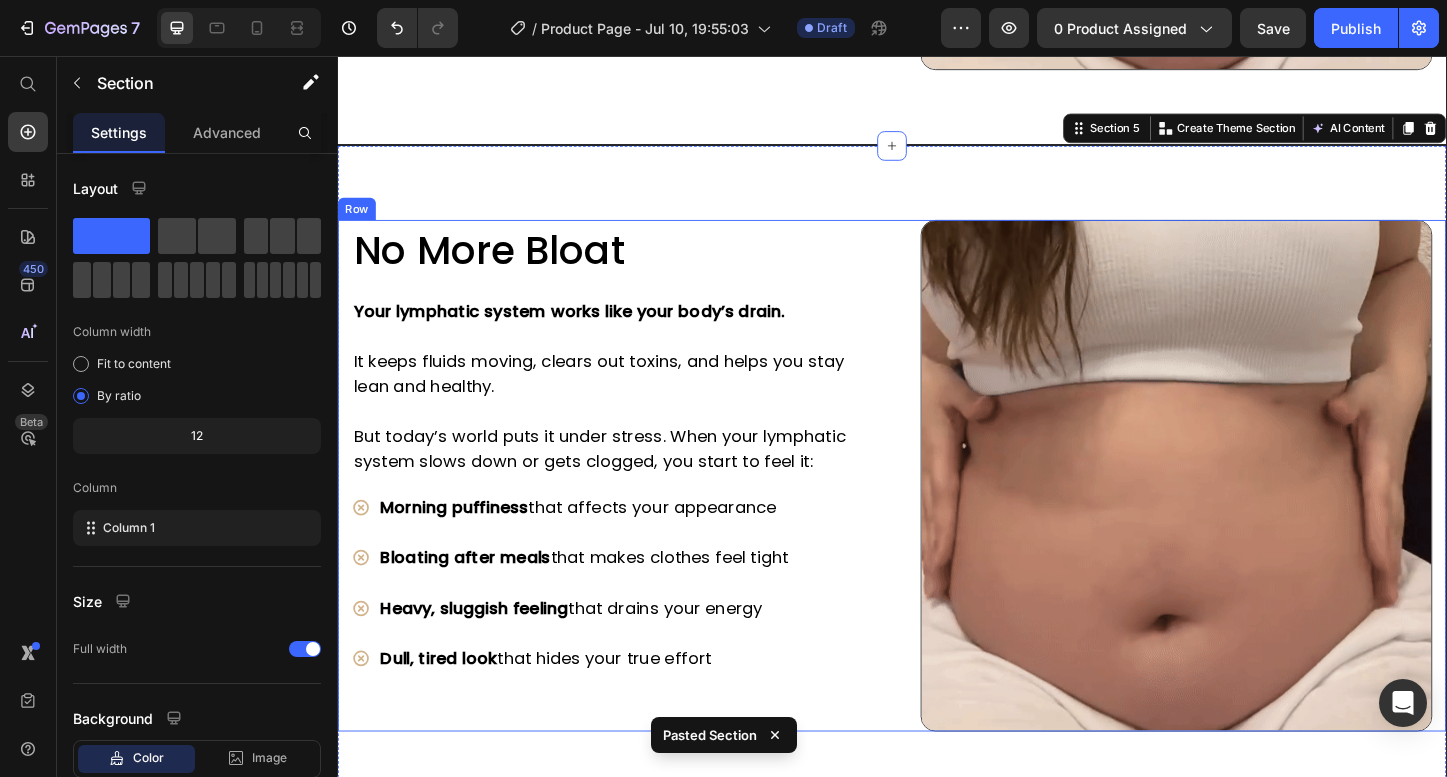 scroll, scrollTop: 3249, scrollLeft: 0, axis: vertical 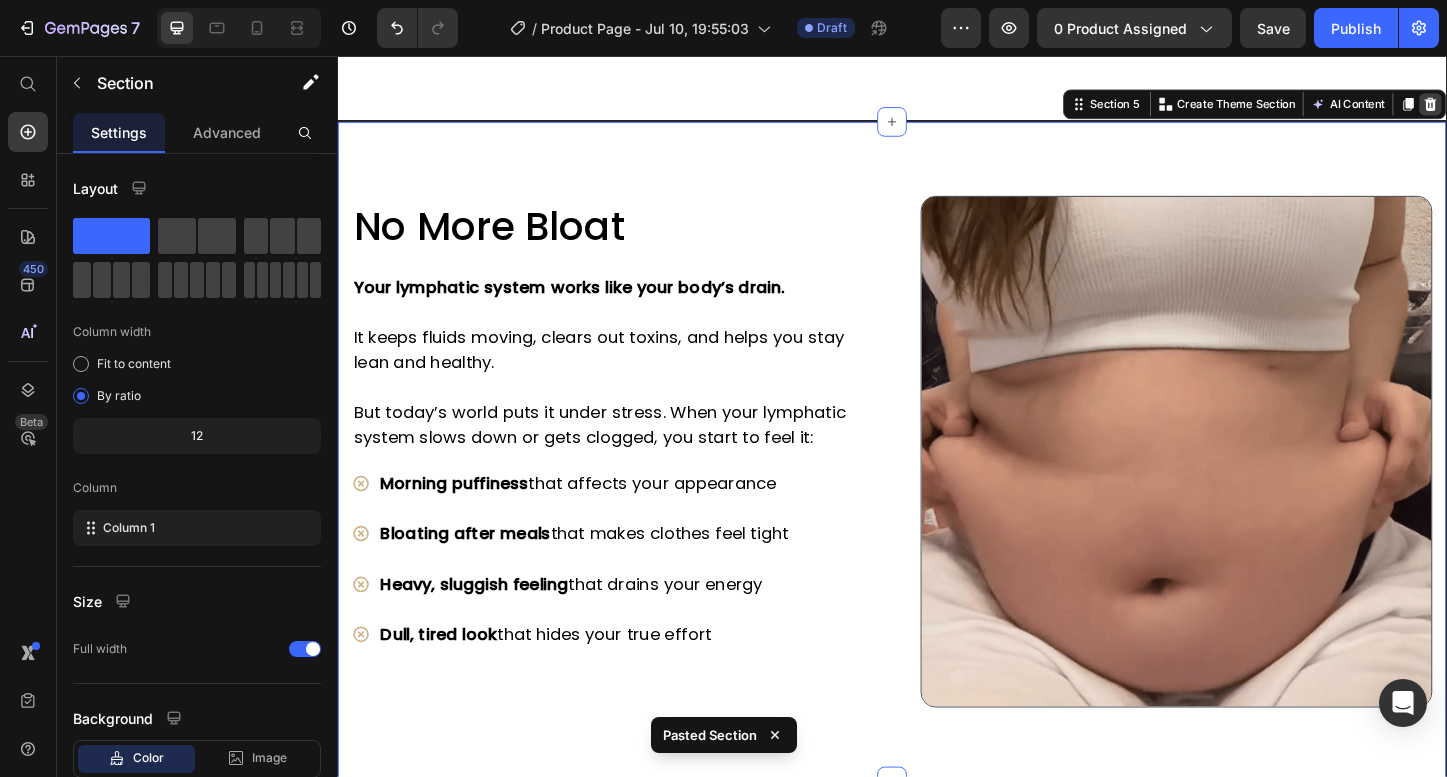 click 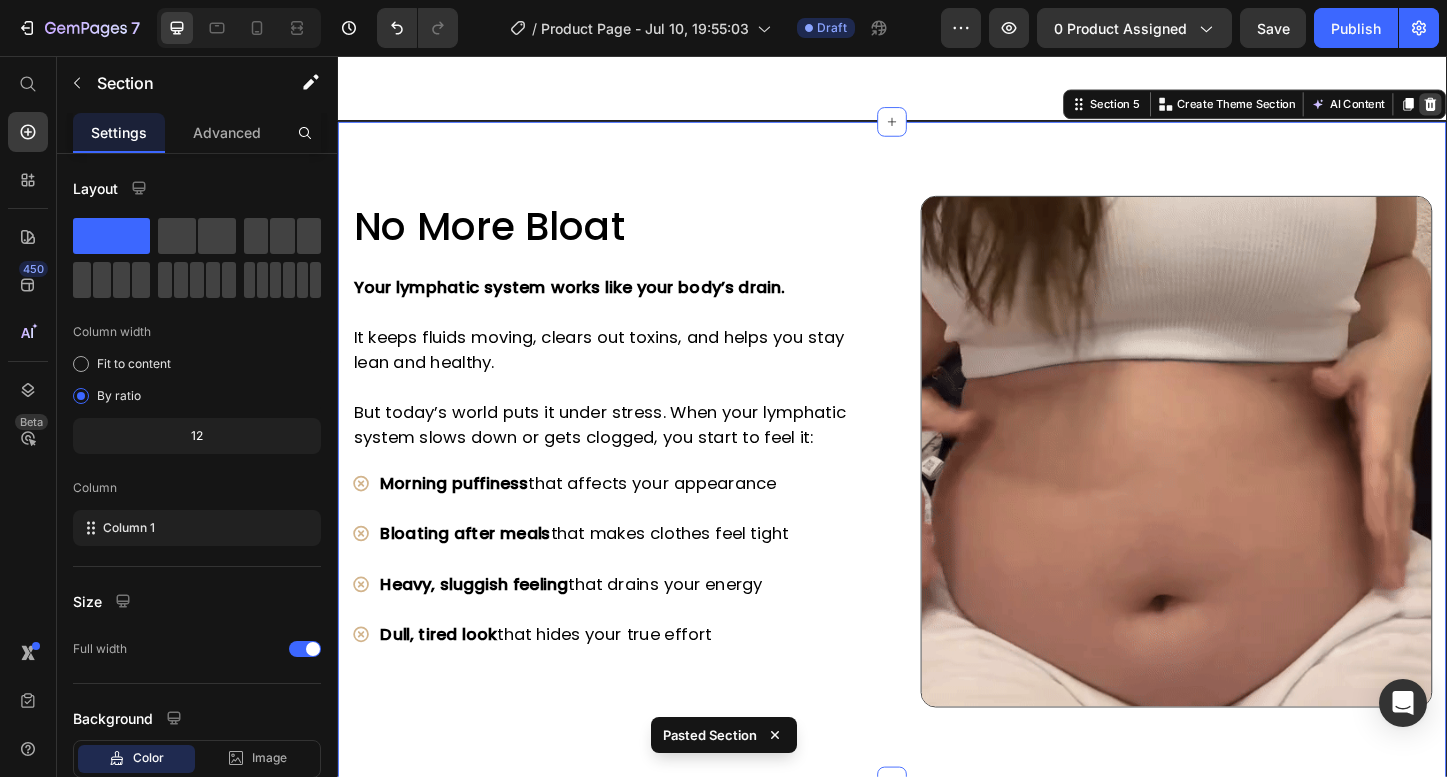 scroll, scrollTop: 2827, scrollLeft: 0, axis: vertical 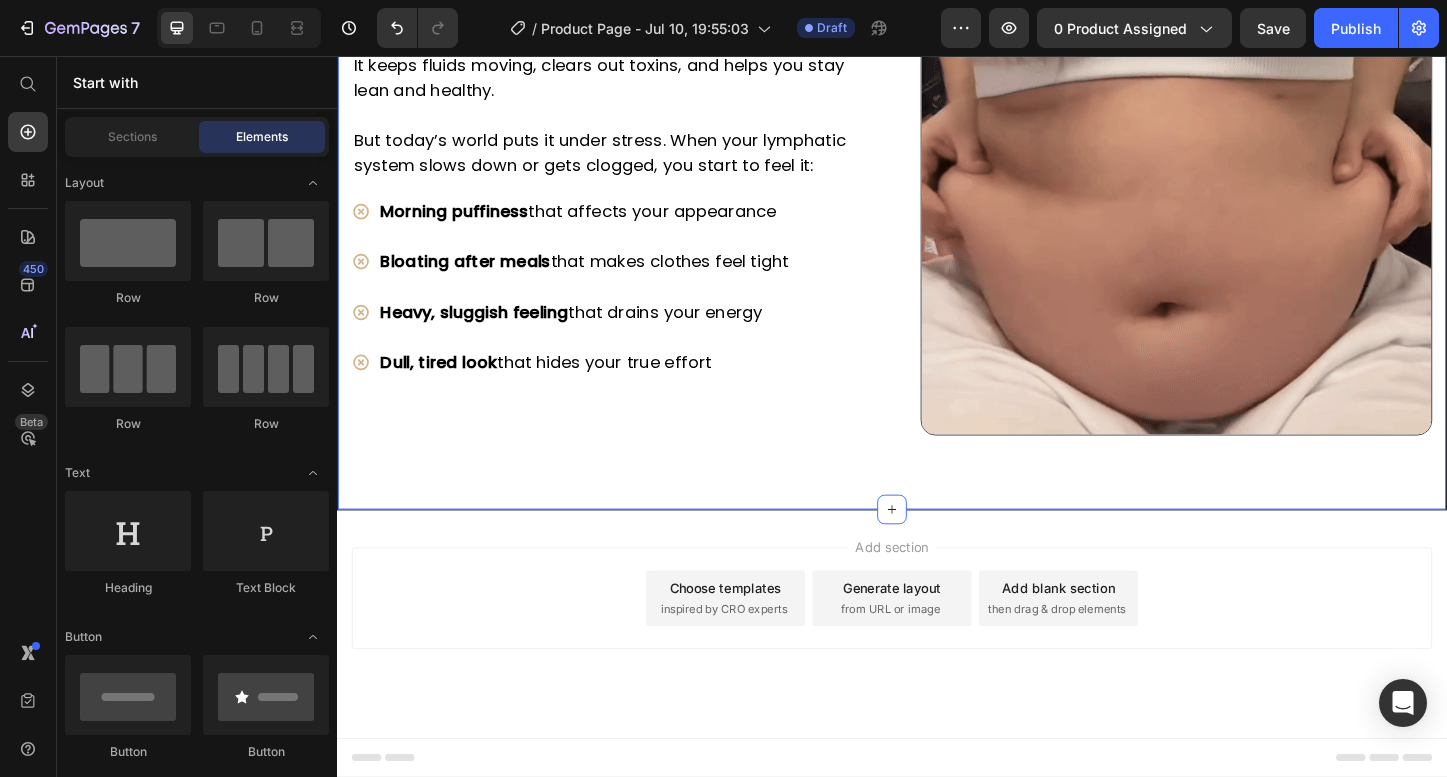 click on "No more Bloat Heading Your lymphatic system works like your body’s drain.   It keeps fluids moving, clears out toxins, and helps you stay lean and healthy.   But today’s world puts it under stress. When your lymphatic system slows down or gets clogged, you start to feel it: Text block
Morning puffiness  that affects your appearance
Bloating after meals  that makes clothes feel tight
Heavy, sluggish feeling  that drains your energy
Dull, tired look  that hides your true effort Item List Image Row Section 4" at bounding box center (937, 189) 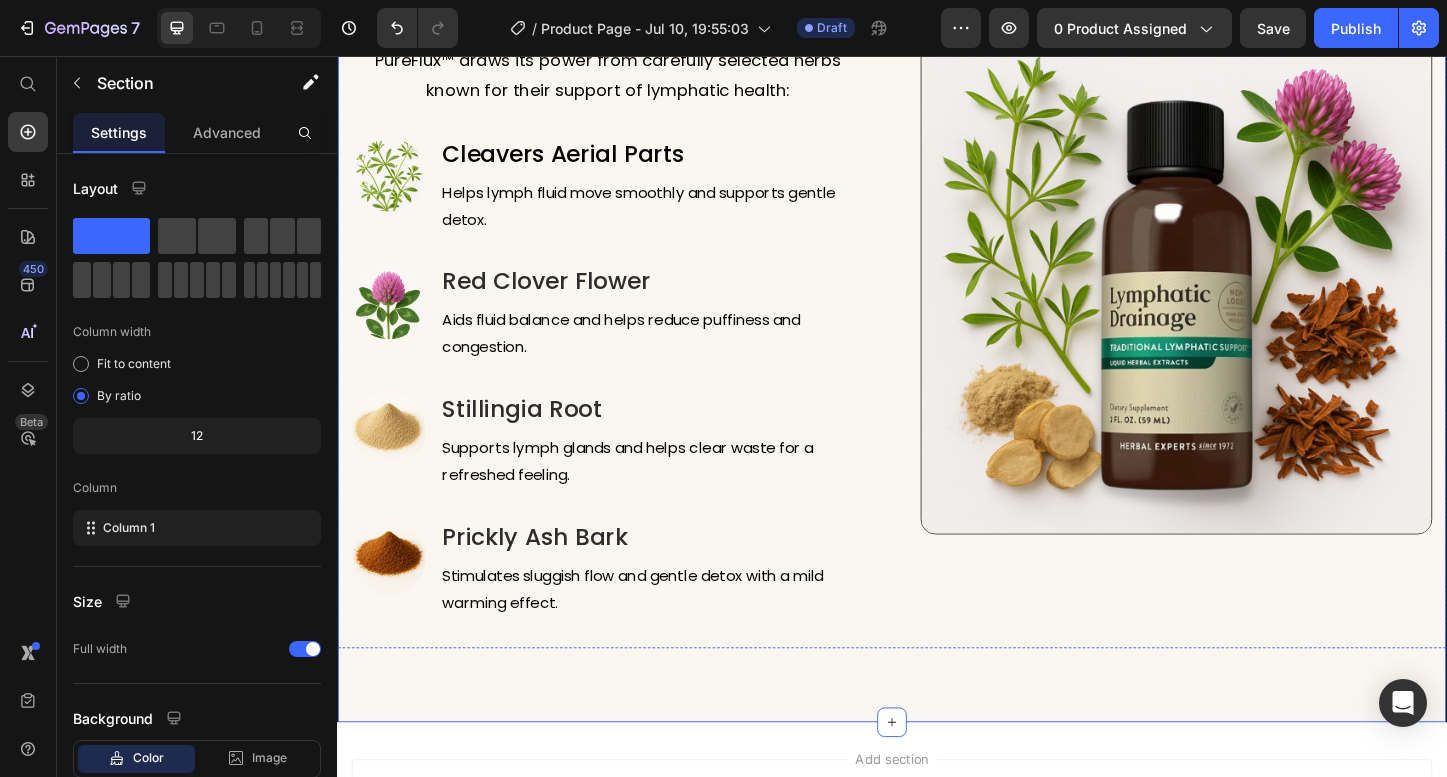 scroll, scrollTop: 3787, scrollLeft: 0, axis: vertical 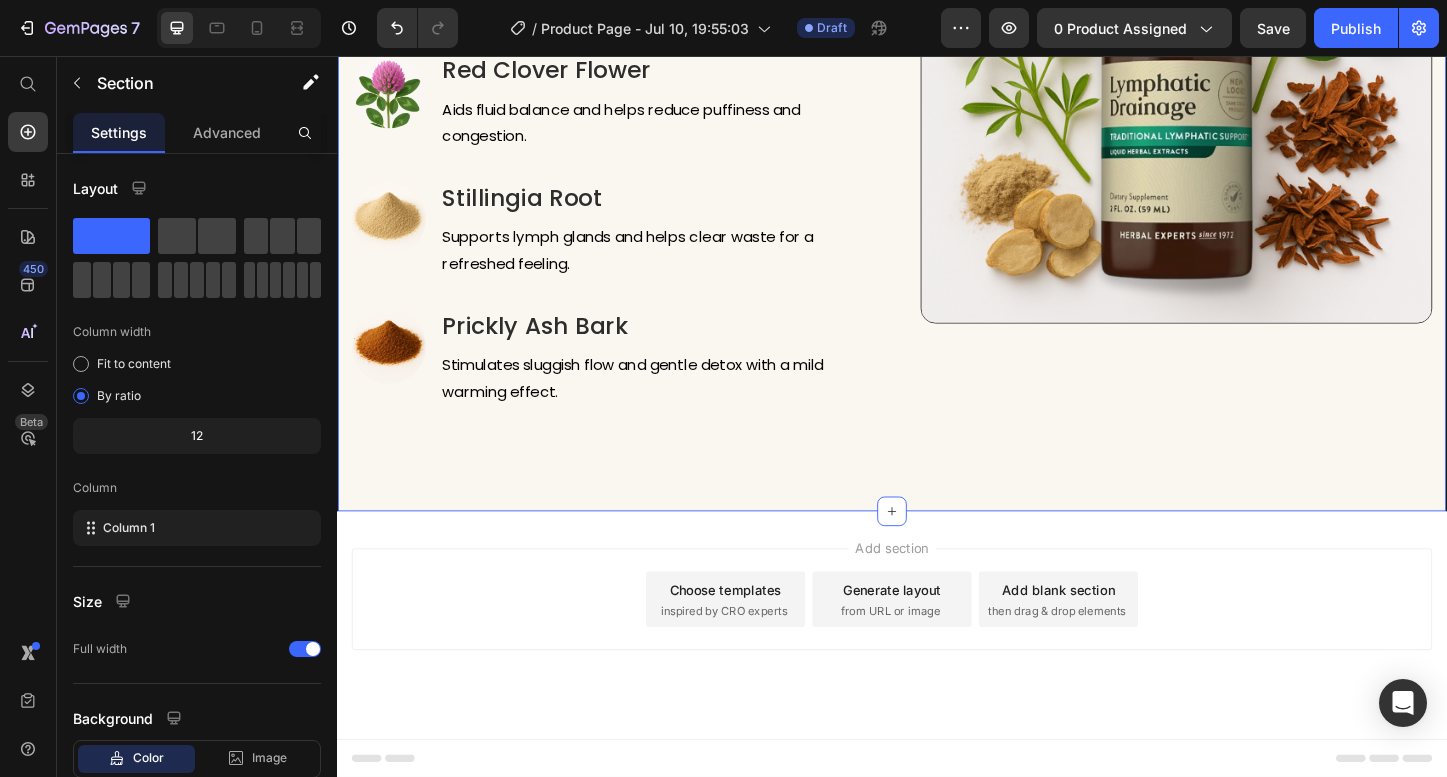 click on "Nature’s Precision Formula Heading PureFlux™ draws its power from carefully selected herbs known for their support of lymphatic health: Text block Image Cleavers Aerial Parts Heading Helps lymph fluid move smoothly and supports gentle detox. Text block Row Image Red Clover Flower Heading Aids fluid balance and helps reduce puffiness and congestion. Text block Row Image Stillingia Root Heading Supports lymph glands and helps clear waste for a refreshed feeling. Text block Row Image Prickly Ash Bark Heading Stimulates sluggish flow and gentle detox with a mild warming effect. Text block Row Image Row Section 5   You can create reusable sections Create Theme Section AI Content Write with GemAI What would you like to describe here? Tone and Voice Persuasive Product Bible Verses in a Jar, Christian Gifts, Prayer Gifts Show more Generate" at bounding box center (937, 68) 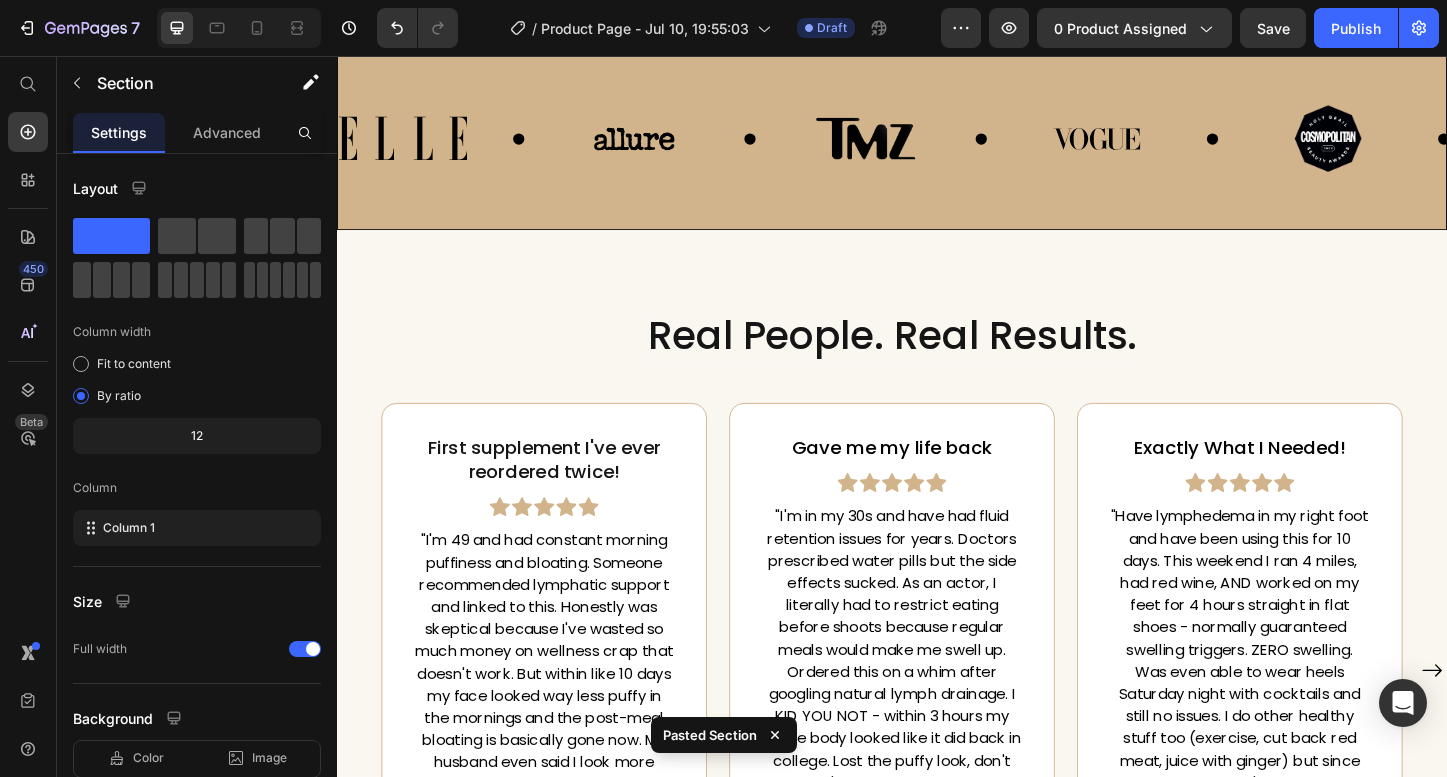 scroll, scrollTop: 0, scrollLeft: 0, axis: both 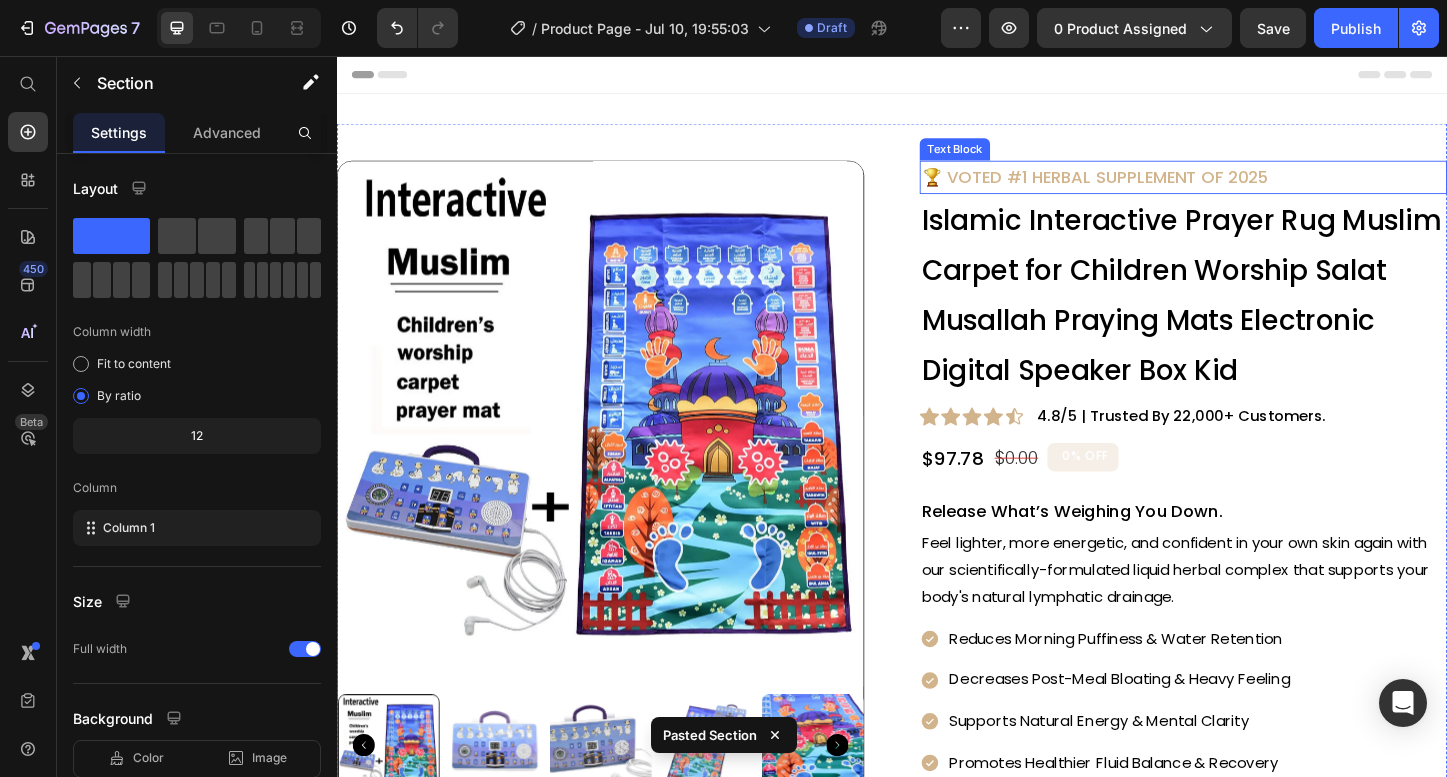 click on "Islamic Interactive Prayer Rug Muslim Carpet for Children Worship Salat Musallah Praying Mats Electronic Digital Speaker Box Kid" at bounding box center (1252, 315) 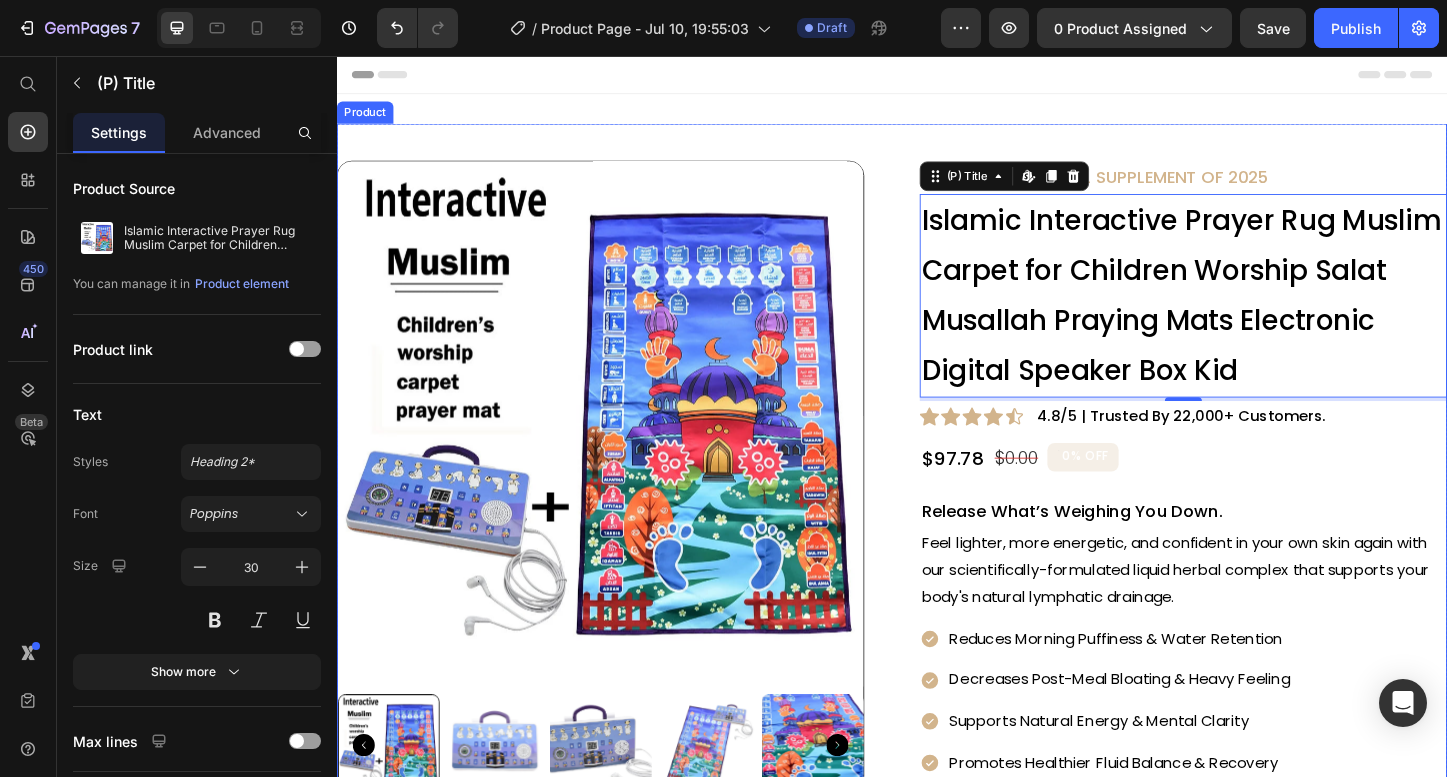 click on "Product Images 🏆 Voted #1 Herbal SUPPLEMENT of 2025 Text Block Islamic Interactive Prayer Rug Muslim Carpet for Children Worship Salat Musallah Praying Mats Electronic Digital Speaker Box Kid (P) Title   Edit content in Shopify 4 Icon Icon Icon Icon
Icon Icon List 4.8/5 | Trusted by 22,000+ Customers. Text Block Row $97.78 Product Price $0.00 Product Price 0% OFF Discount Tag Row Release What’s Weighing You Down. Text Block Feel lighter, more energetic, and confident in your own skin again with our scientifically-formulated liquid herbal complex that supports your body's natural lymphatic drainage. Text Block
Icon Reduces Morning Puffiness & Water Retention Text
Icon Decreases Post-Meal Bloating & Heavy Feeling Text
Icon Supports Natural Energy & Mental Clarity Text
Icon Promotes Healthier Fluid Balance & Recovery Text Advanced List Kaching Bundles Kaching Bundles ADD TO CART Add to Cart Image" at bounding box center [937, 814] 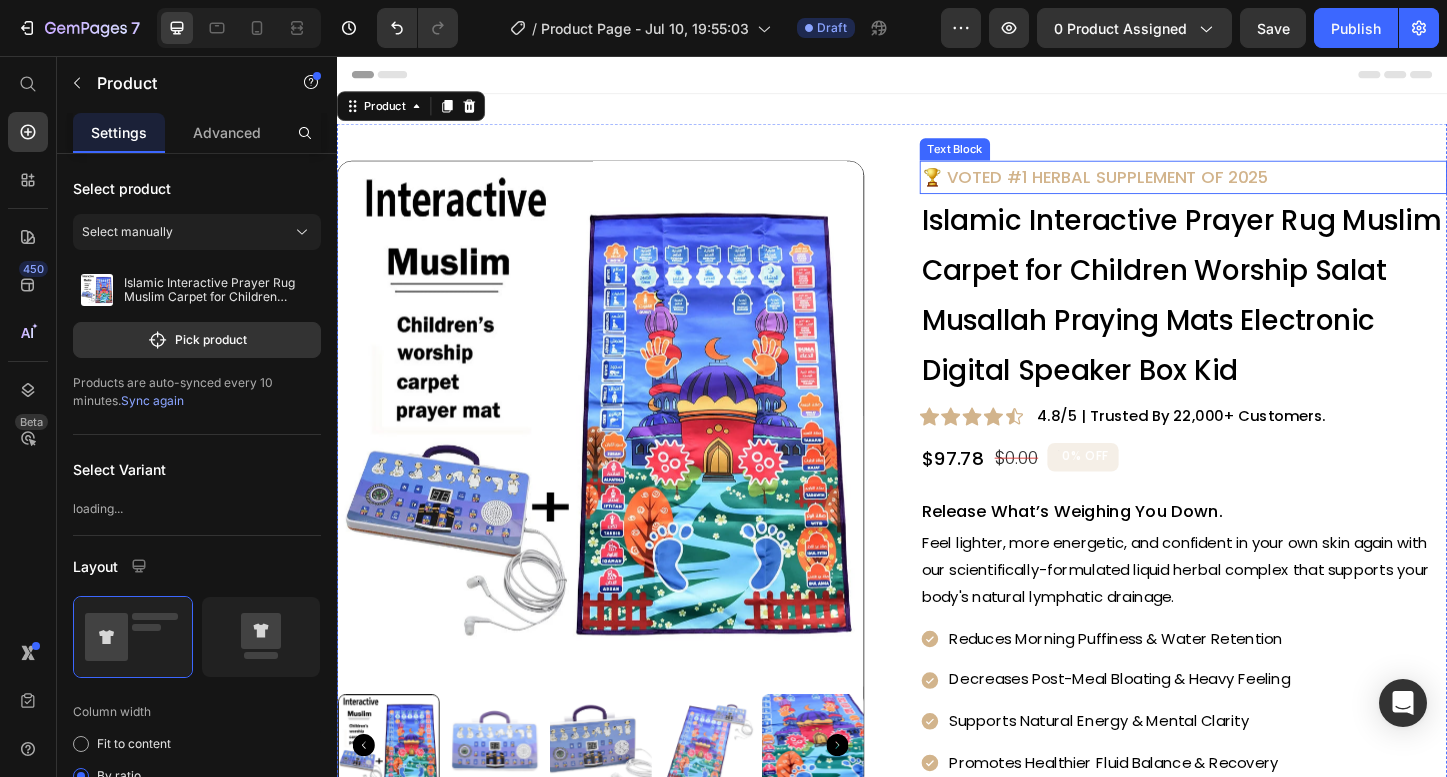 click on "🏆 Voted #1 Herbal SUPPLEMENT of 2025" at bounding box center [1252, 187] 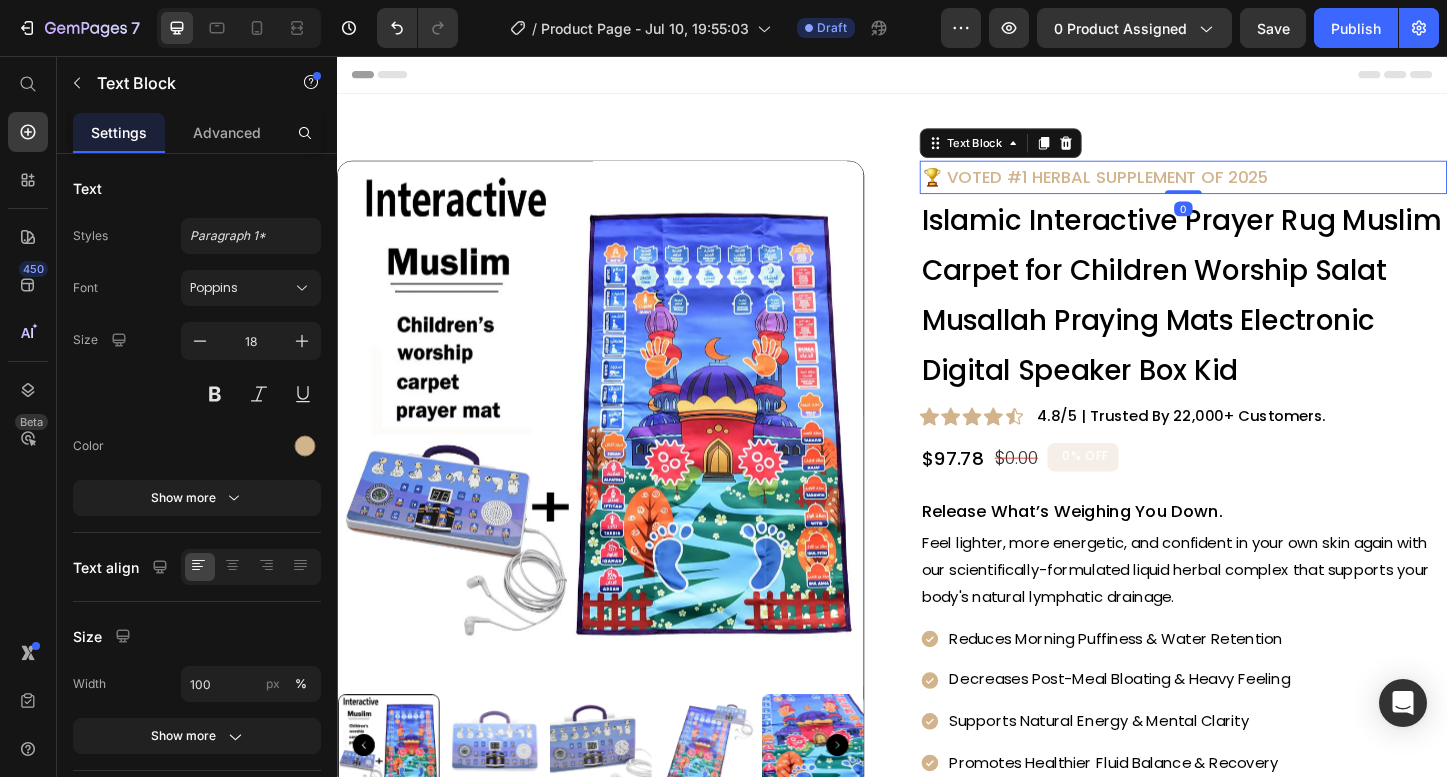 click on "🏆 Voted #1 Herbal SUPPLEMENT of 2025" at bounding box center (1252, 187) 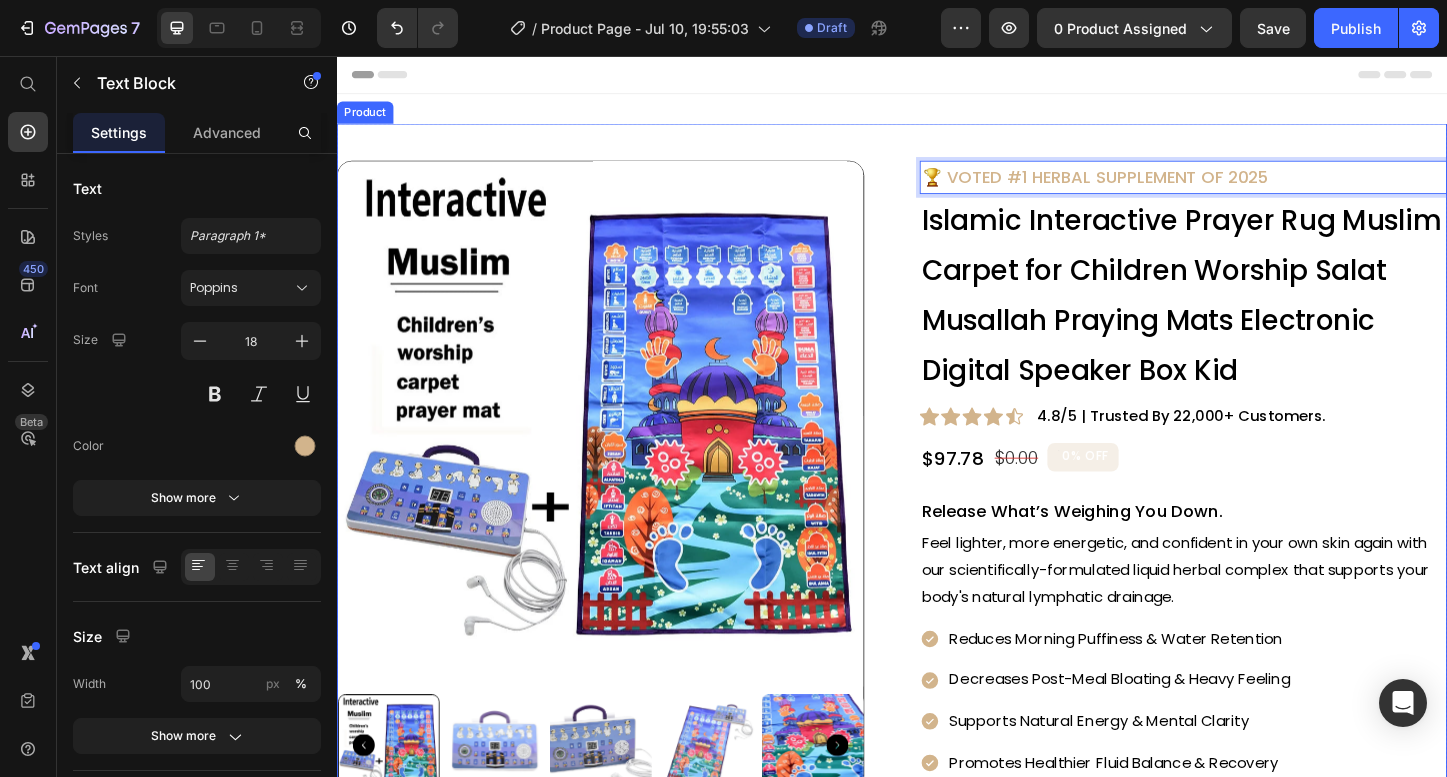 click on "Product Images 🏆 Voted #1 Herbal SUPPLEMENT of 2025 Text Block   0 Islamic Interactive Prayer Rug Muslim Carpet for Children Worship Salat Musallah Praying Mats Electronic Digital Speaker Box Kid (P) Title Icon Icon Icon Icon
Icon Icon List 4.8/5 | Trusted by 22,000+ Customers. Text Block Row $97.78 Product Price $0.00 Product Price 0% OFF Discount Tag Row Release What’s Weighing You Down. Text Block Feel lighter, more energetic, and confident in your own skin again with our scientifically-formulated liquid herbal complex that supports your body's natural lymphatic drainage. Text Block
Icon Reduces Morning Puffiness & Water Retention Text
Icon Decreases Post-Meal Bloating & Heavy Feeling Text
Icon Supports Natural Energy & Mental Clarity Text
Icon Promotes Healthier Fluid Balance & Recovery Text Advanced List Kaching Bundles Kaching Bundles ADD TO CART Add to Cart Image Image Image Image Image Row Icon" at bounding box center [937, 814] 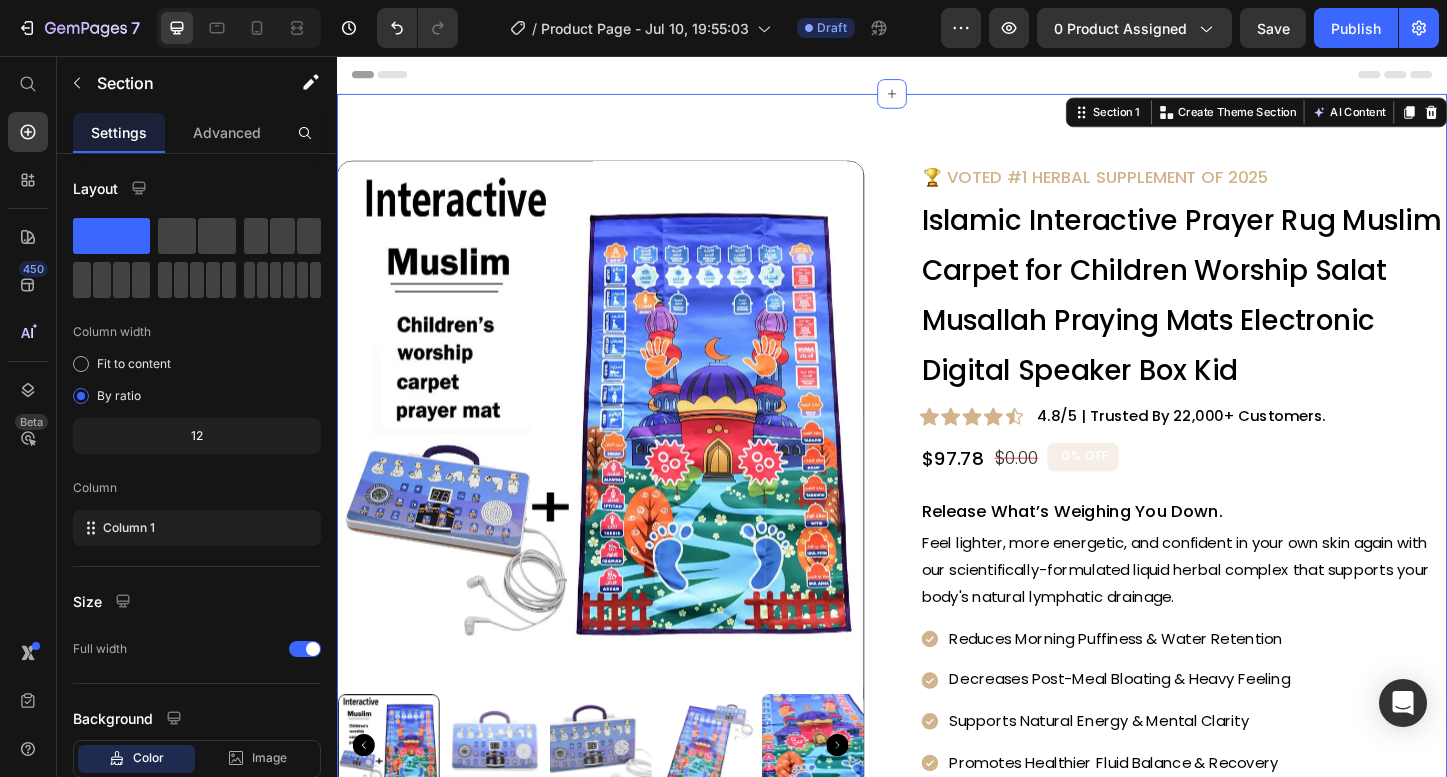 click on "Product Images 🏆 Voted #1 Herbal SUPPLEMENT of 2025 Text Block Islamic Interactive Prayer Rug Muslim Carpet for Children Worship Salat Musallah Praying Mats Electronic Digital Speaker Box Kid (P) Title Icon Icon Icon Icon
Icon Icon List 4.8/5 | Trusted by 22,000+ Customers. Text Block Row $97.78 Product Price $0.00 Product Price 0% OFF Discount Tag Row Release What’s Weighing You Down. Text Block Feel lighter, more energetic, and confident in your own skin again with our scientifically-formulated liquid herbal complex that supports your body's natural lymphatic drainage. Text Block
Icon Reduces Morning Puffiness & Water Retention Text
Icon Decreases Post-Meal Bloating & Heavy Feeling Text
Icon Supports Natural Energy & Mental Clarity Text
Icon Promotes Healthier Fluid Balance & Recovery Text Advanced List Kaching Bundles Kaching Bundles ADD TO CART Add to Cart Image Image Image Image Image Row Image" at bounding box center (937, 814) 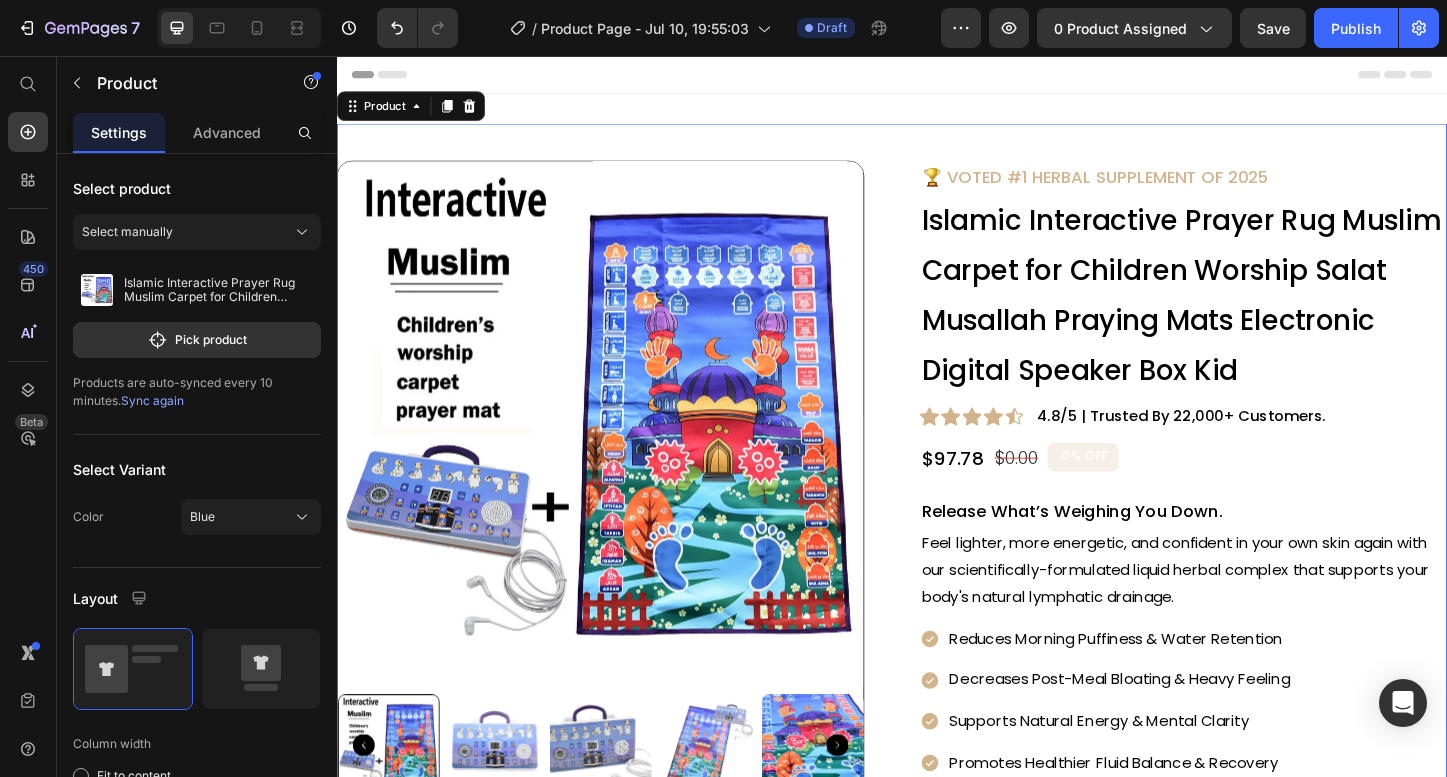 click on "🏆 Voted #1 Herbal SUPPLEMENT of 2025" at bounding box center (1252, 187) 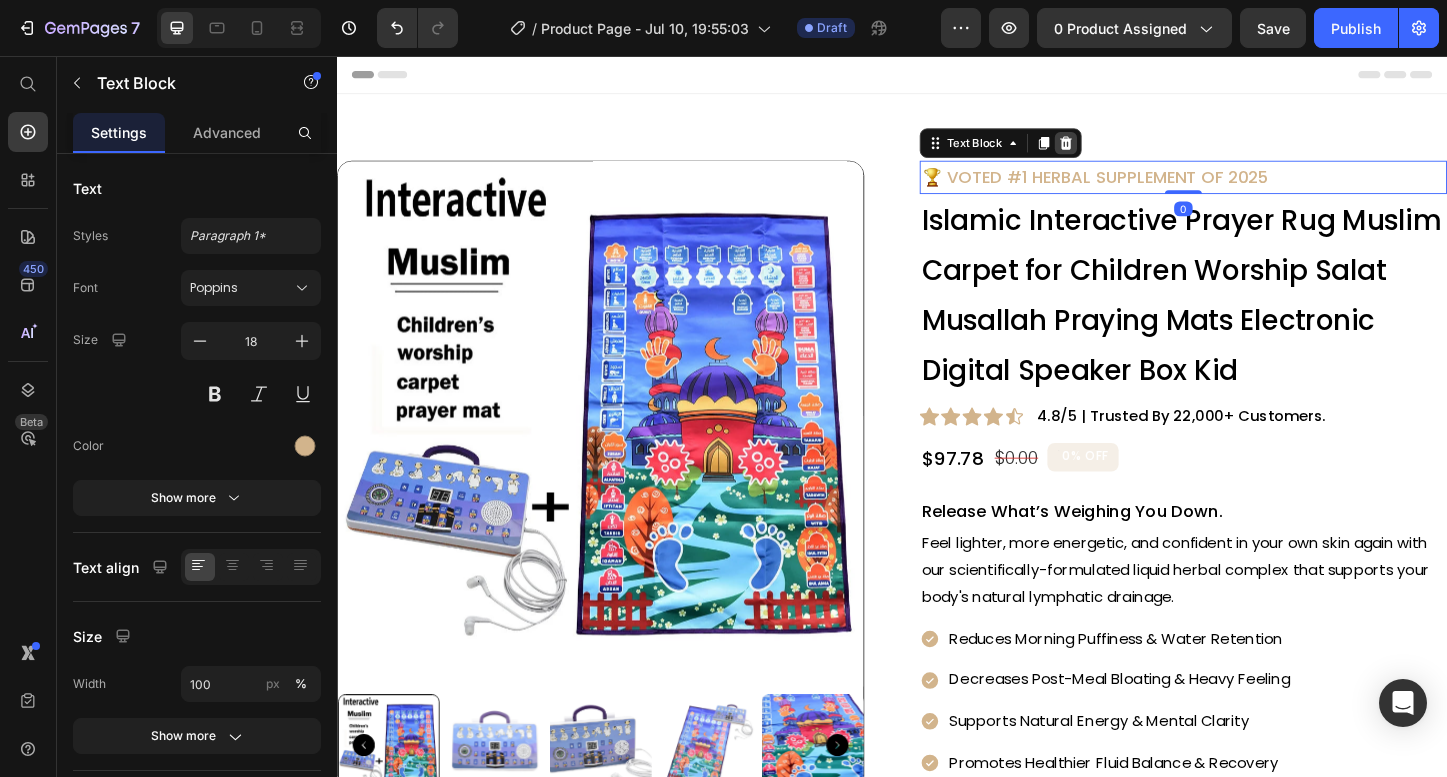 click 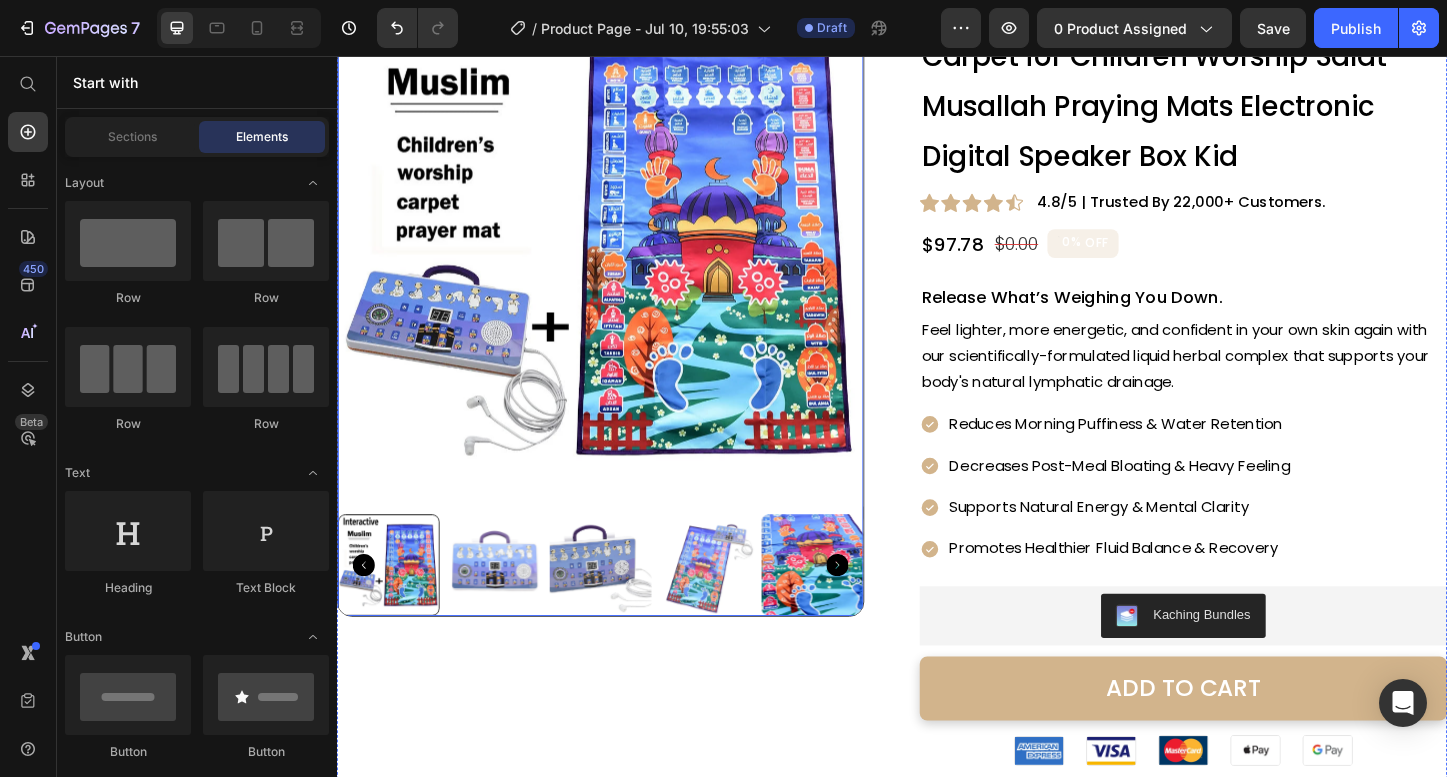 scroll, scrollTop: 208, scrollLeft: 0, axis: vertical 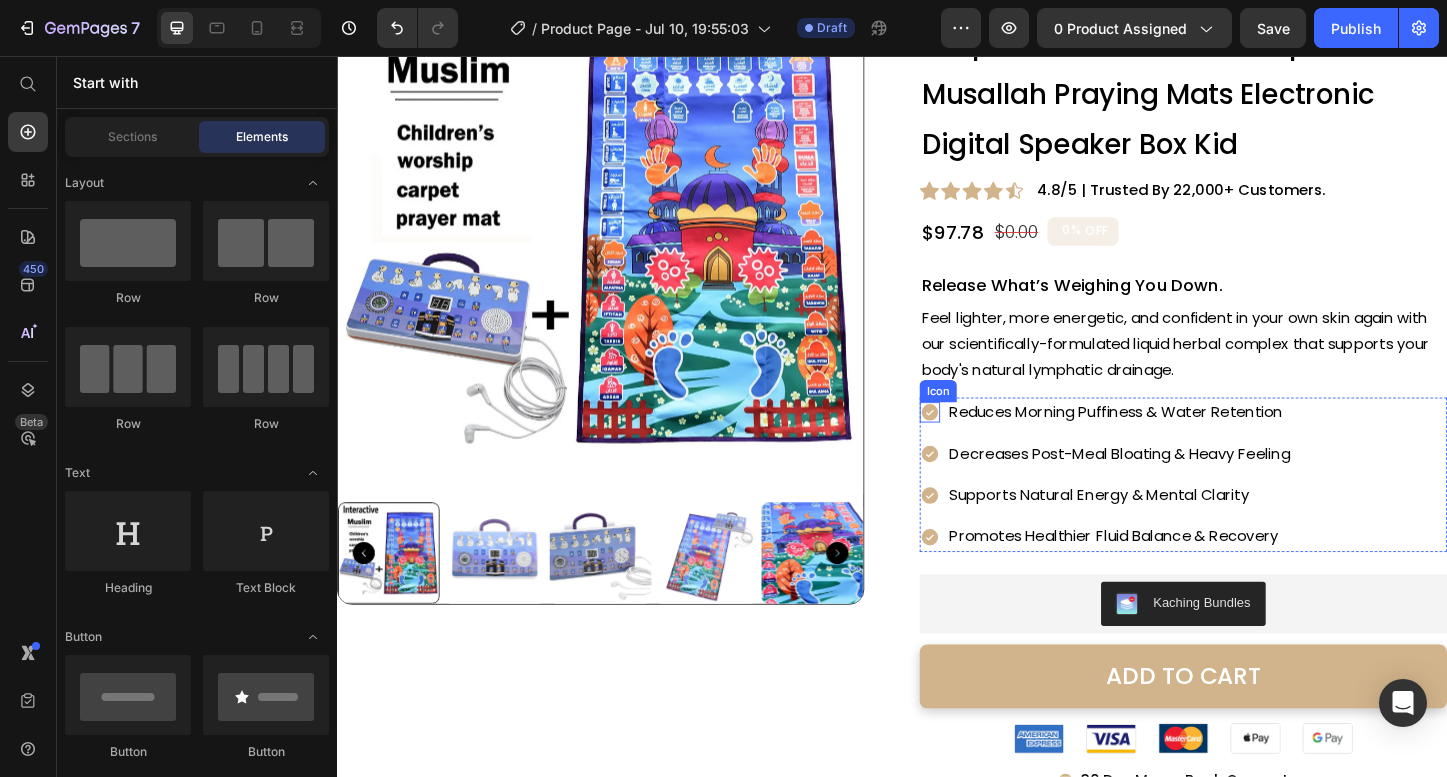 click 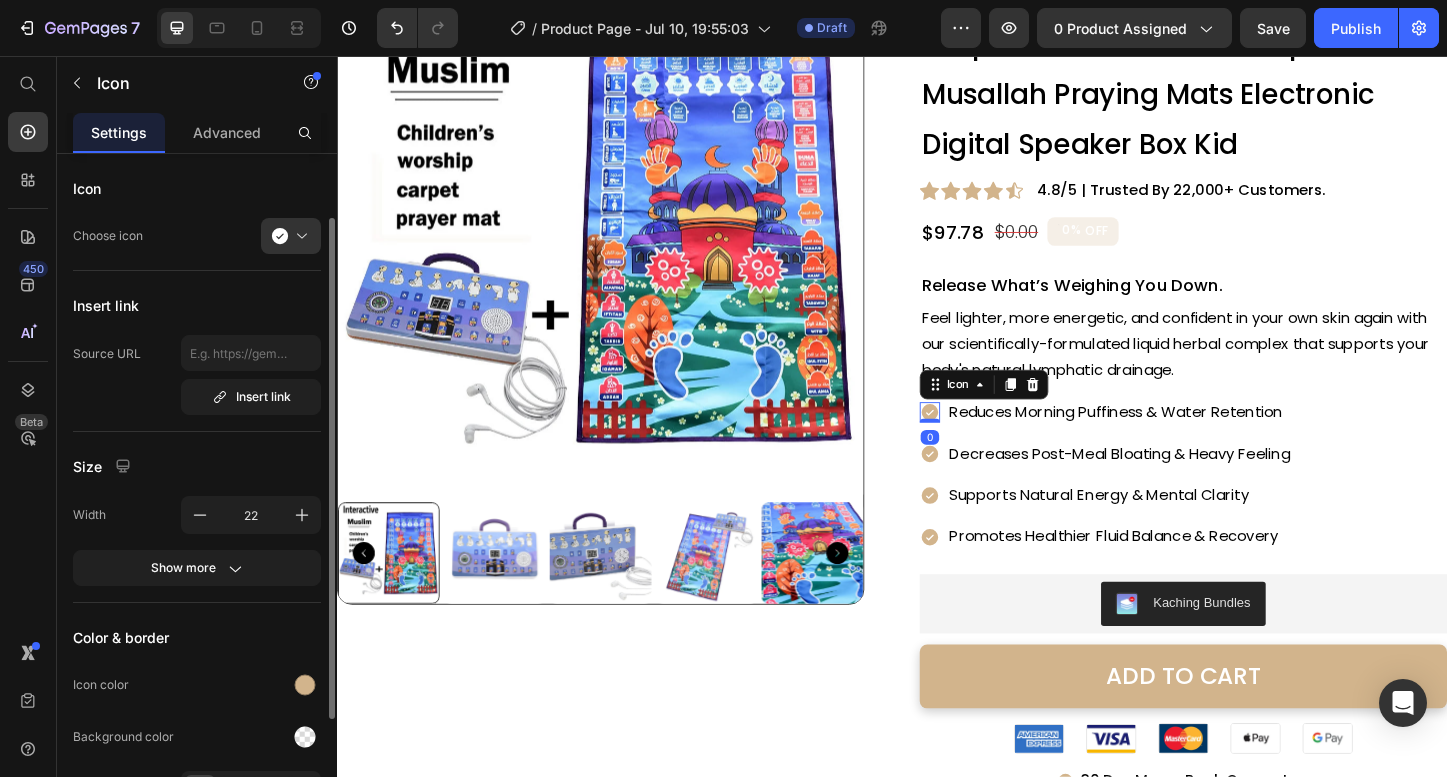scroll, scrollTop: 90, scrollLeft: 0, axis: vertical 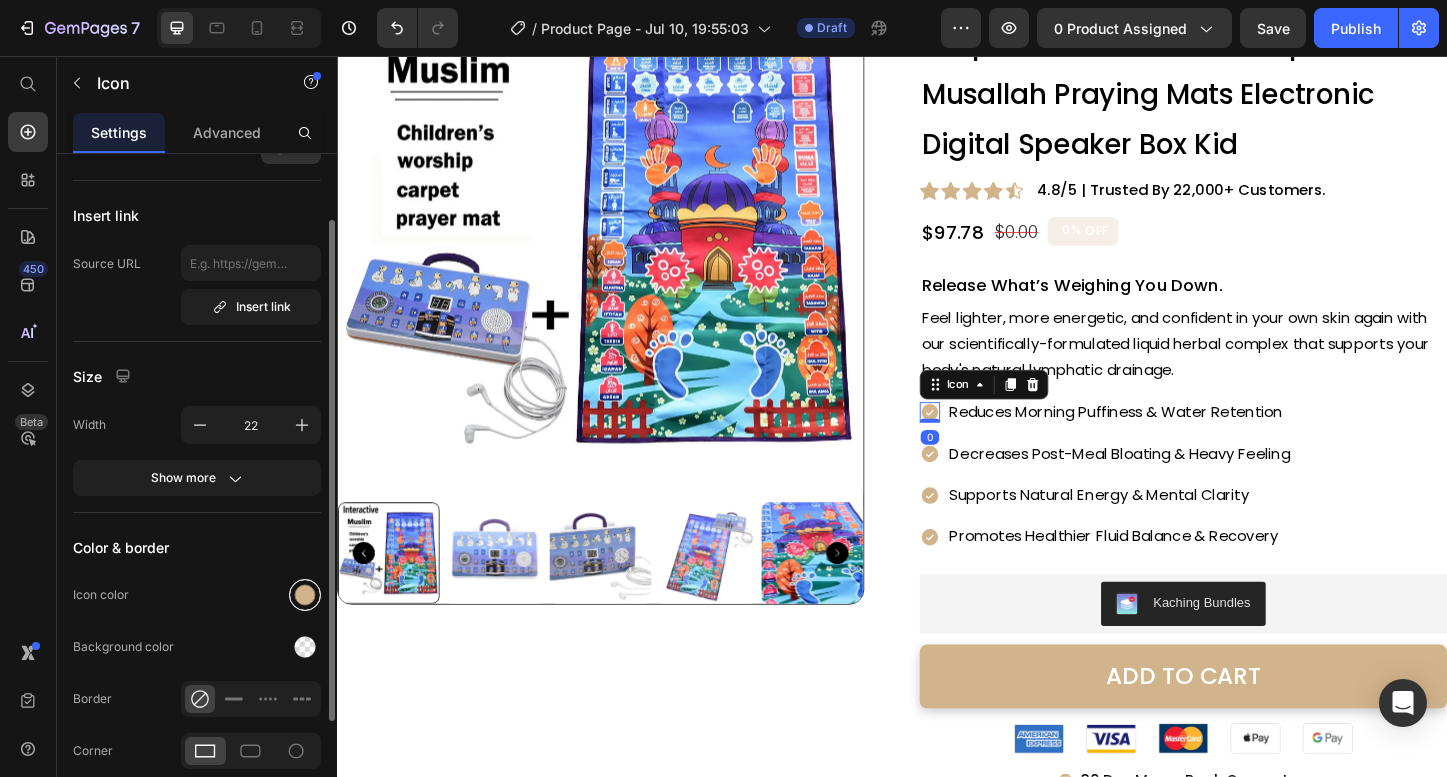 click at bounding box center [305, 595] 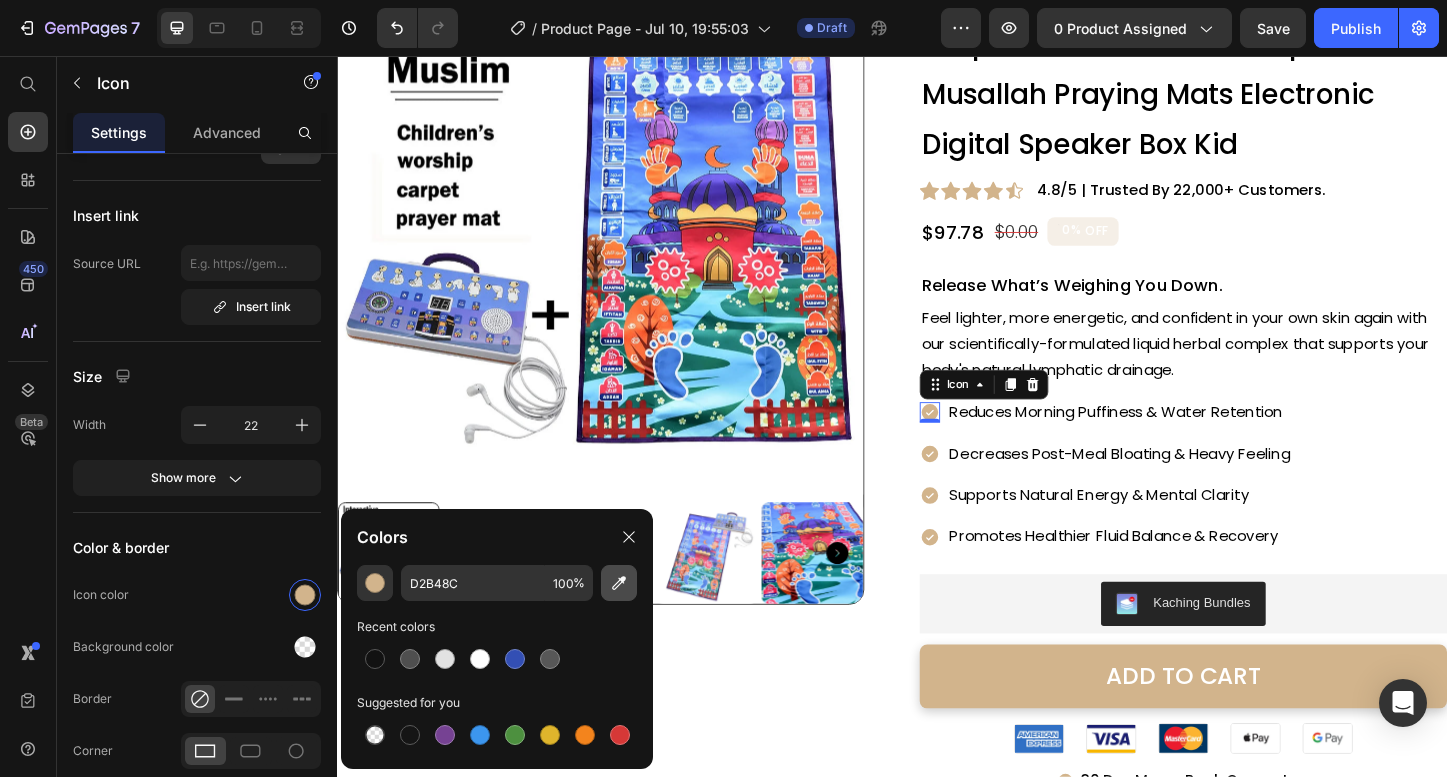 click at bounding box center [619, 583] 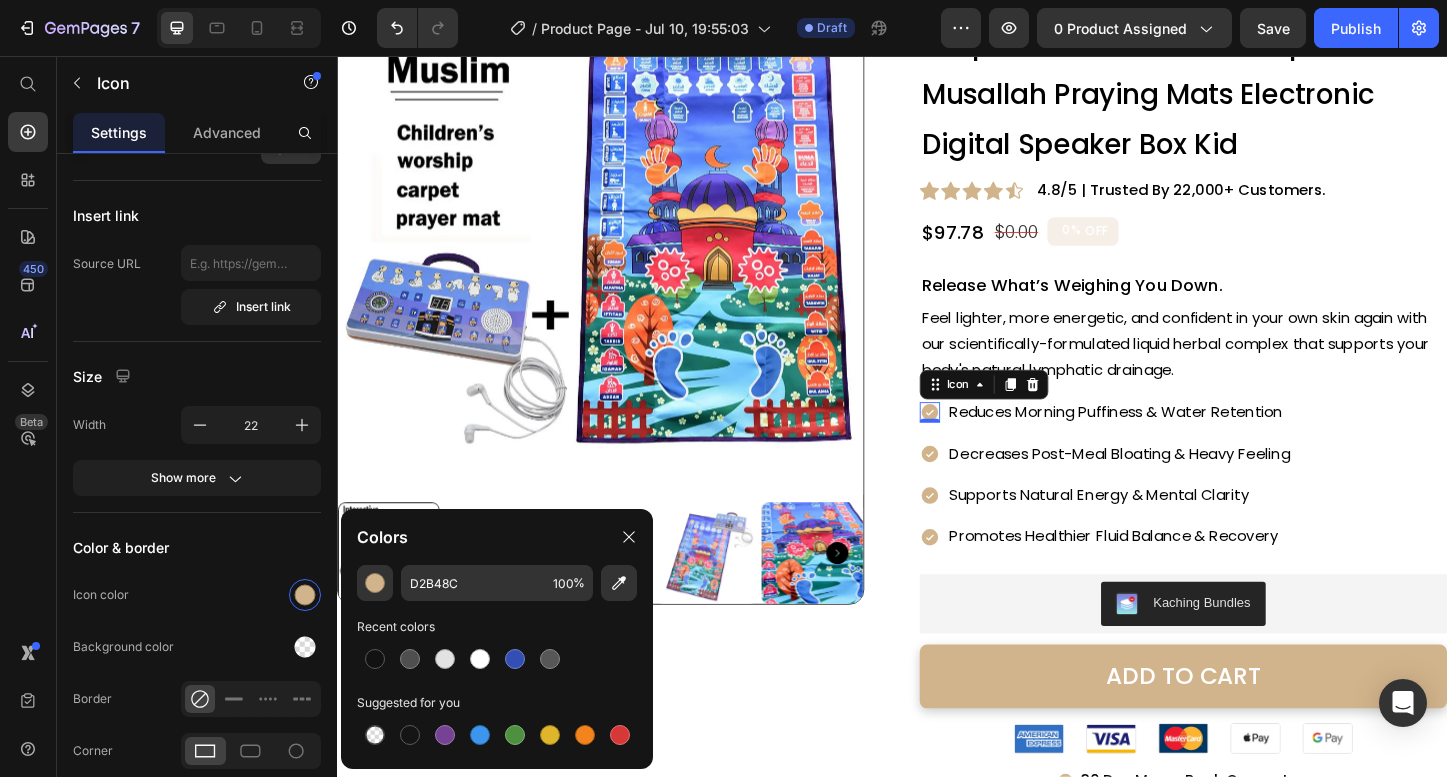 type on "FFFFFF" 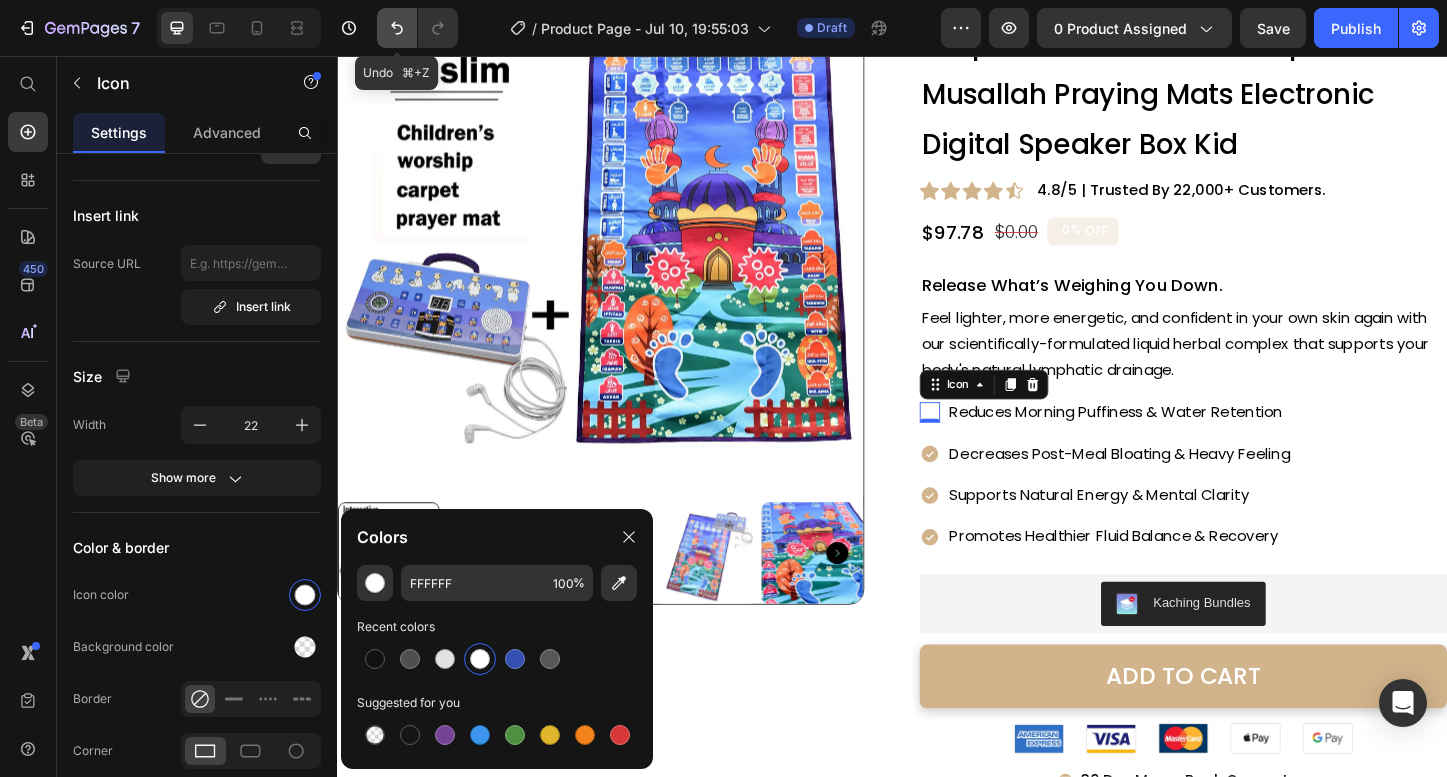 click 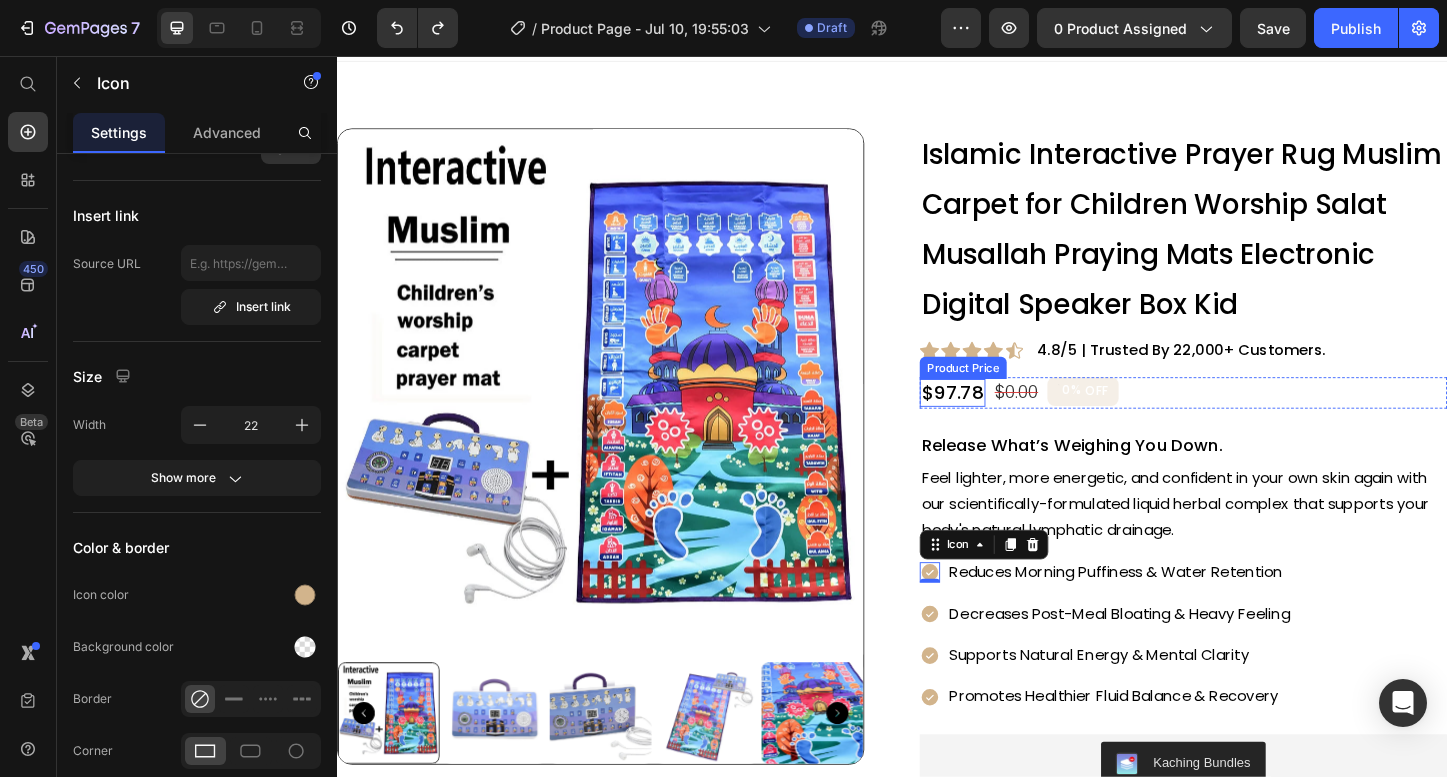 scroll, scrollTop: 0, scrollLeft: 0, axis: both 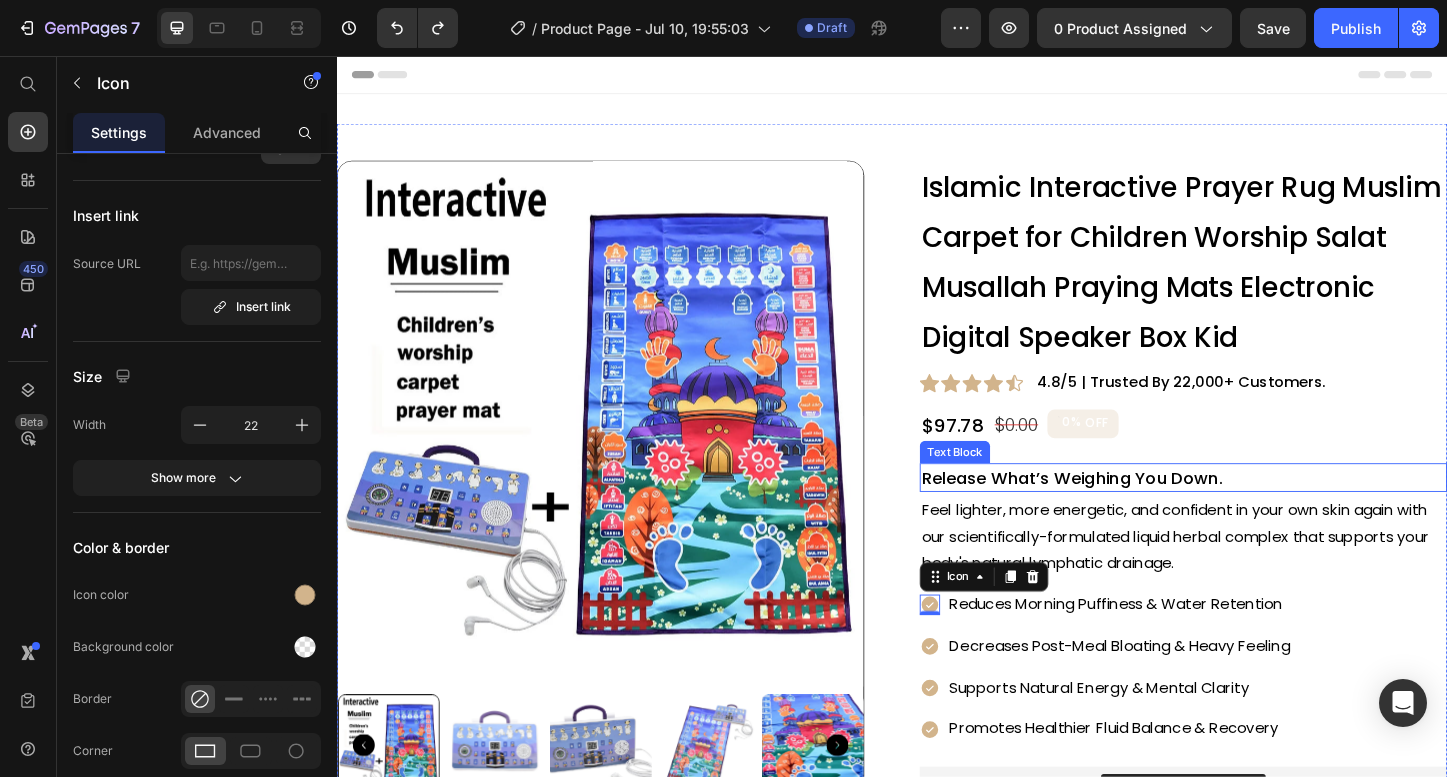 click on "Release What’s Weighing You Down." at bounding box center [1252, 511] 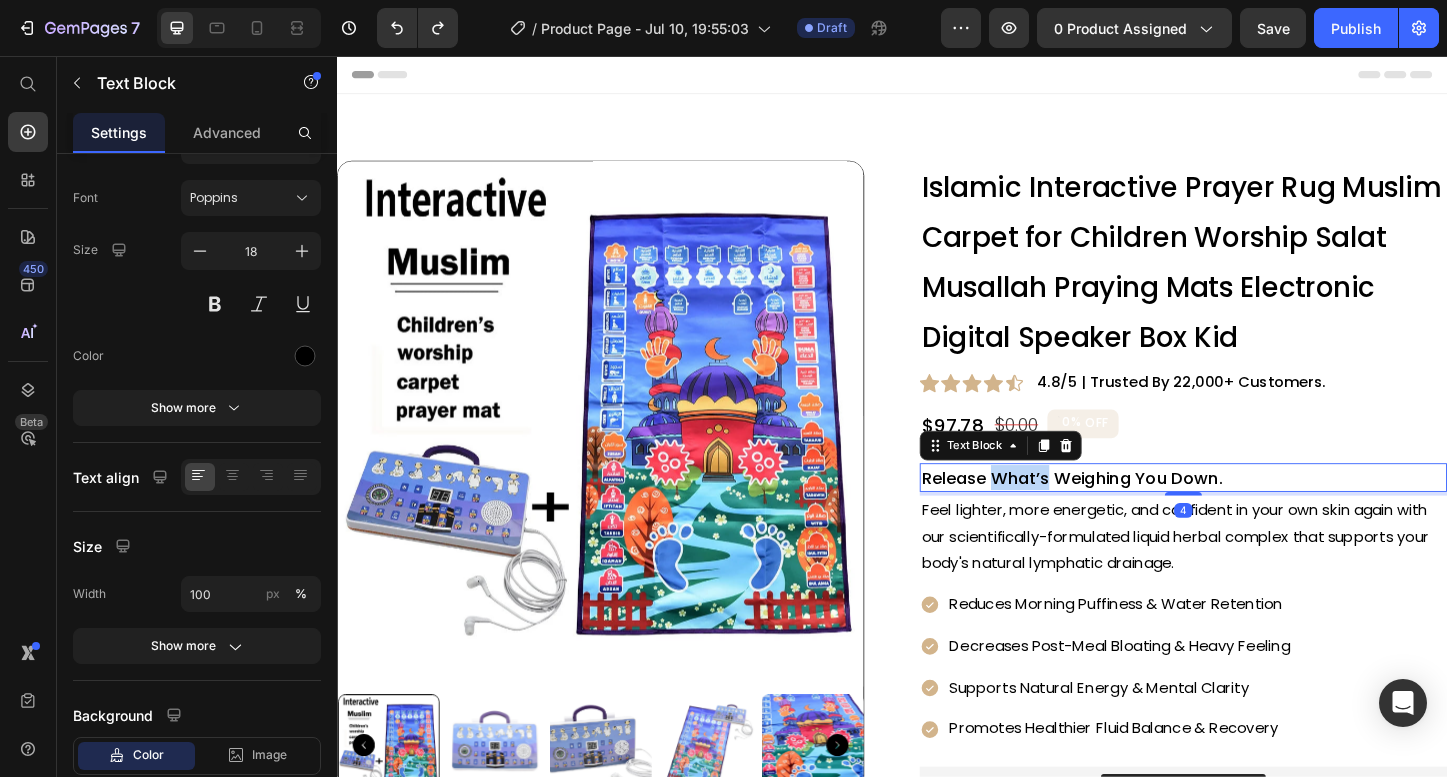 click on "Release What’s Weighing You Down." at bounding box center [1252, 511] 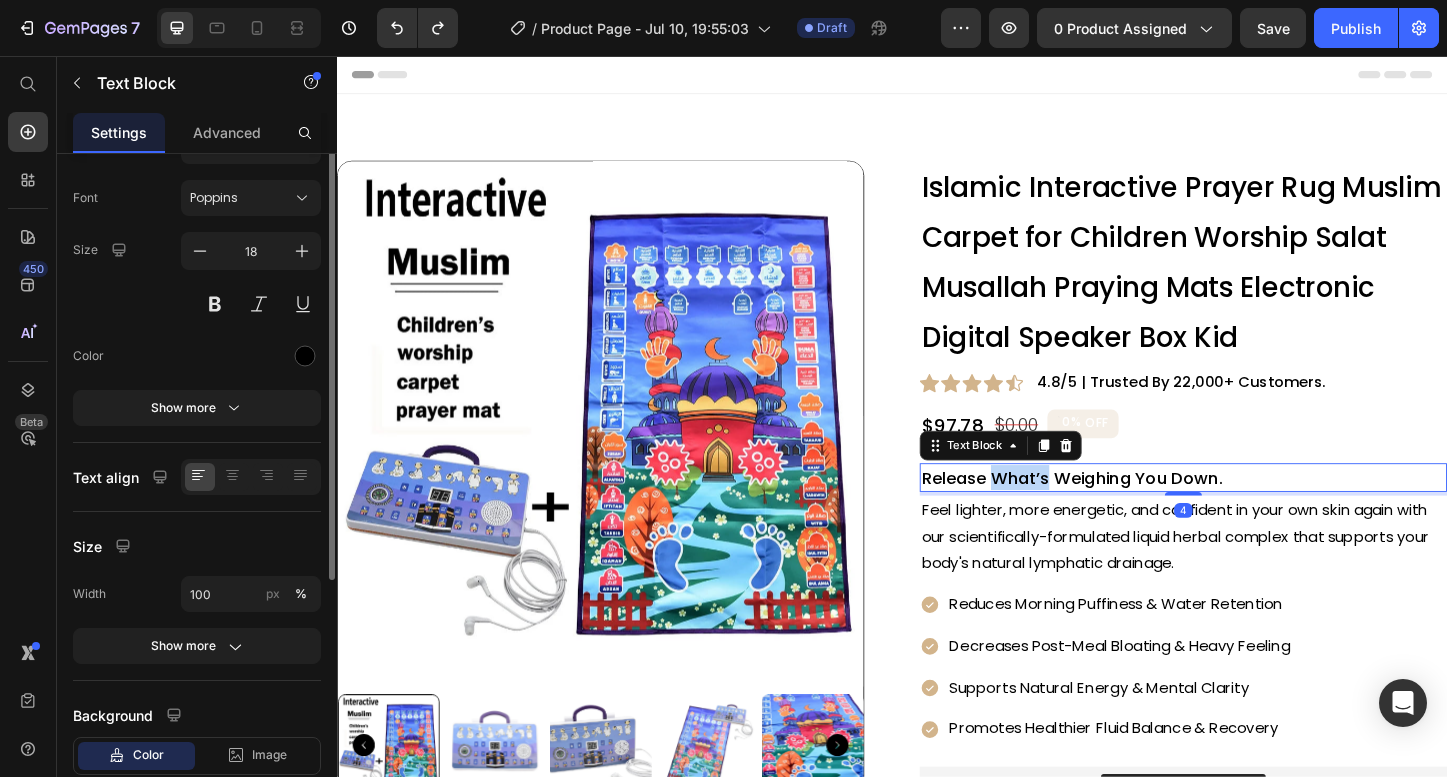 scroll, scrollTop: 0, scrollLeft: 0, axis: both 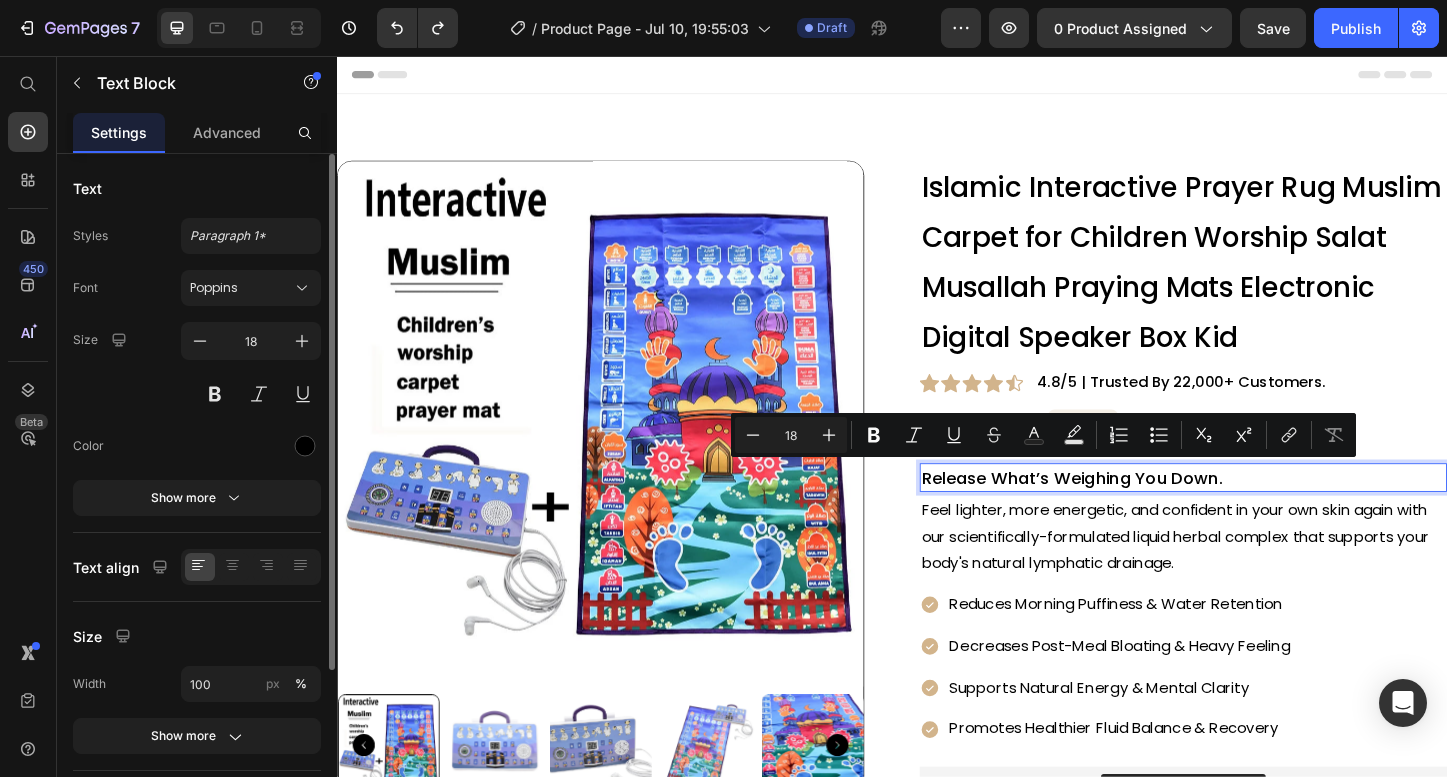 click on "Release What’s Weighing You Down." at bounding box center (1252, 511) 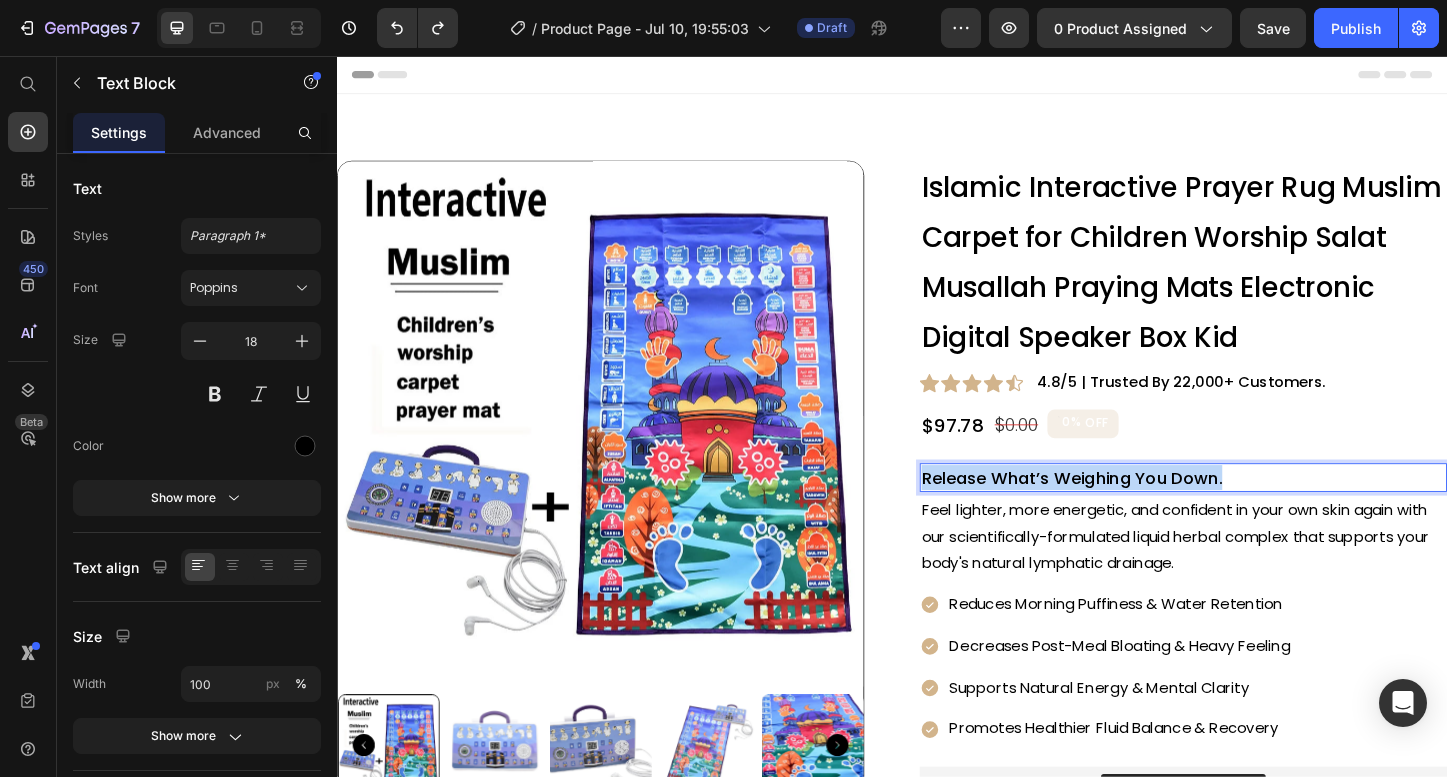 drag, startPoint x: 1302, startPoint y: 513, endPoint x: 955, endPoint y: 505, distance: 347.0922 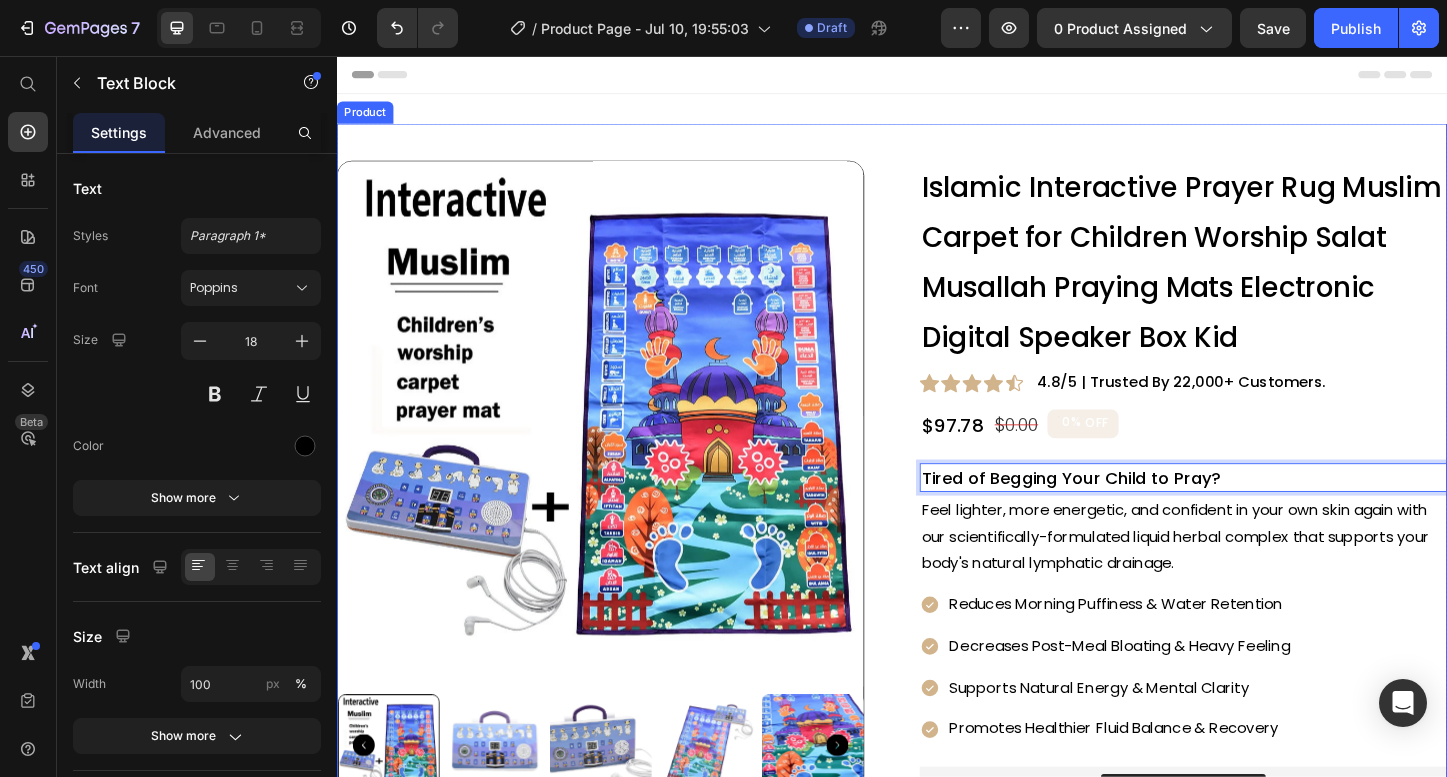 click at bounding box center [622, 454] 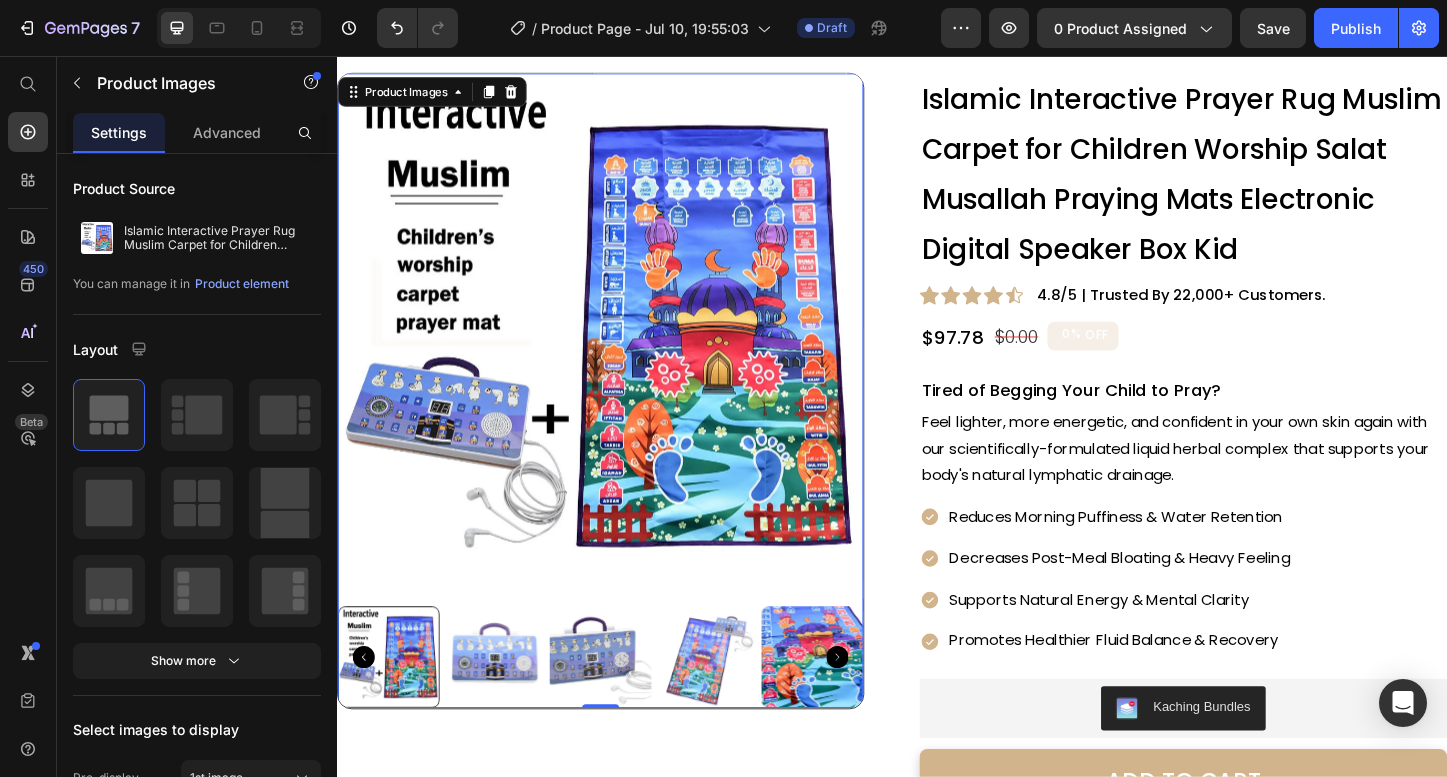 scroll, scrollTop: 169, scrollLeft: 0, axis: vertical 